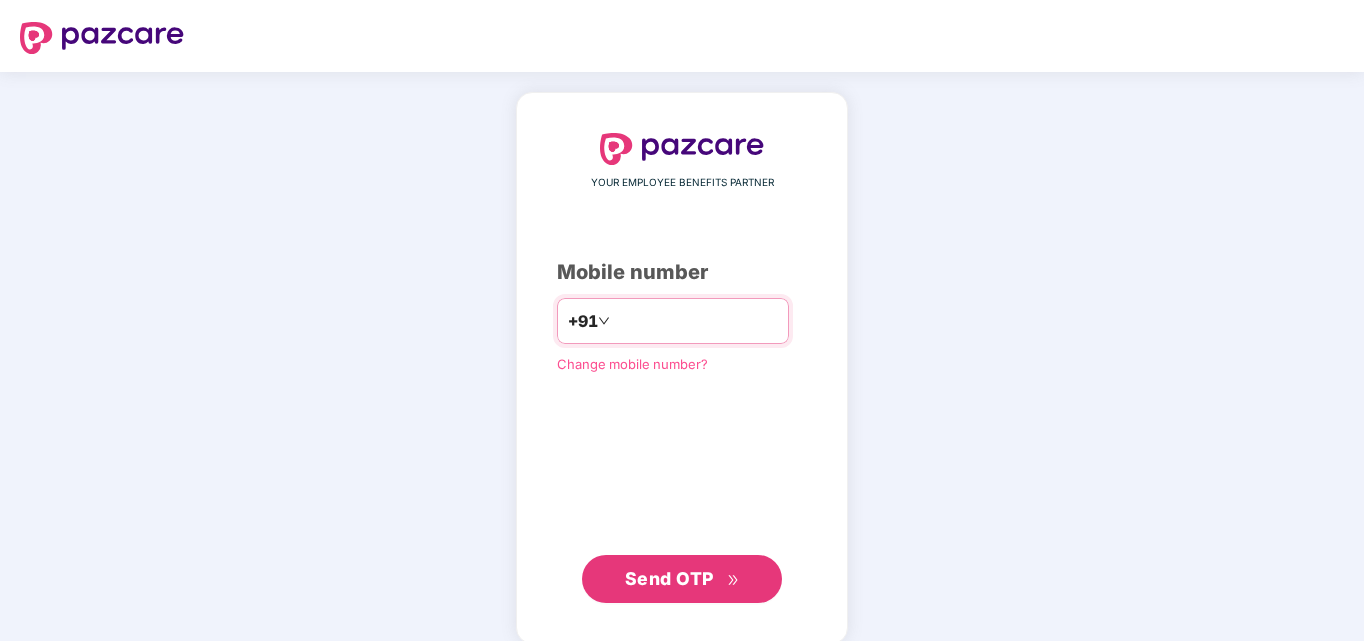 scroll, scrollTop: 0, scrollLeft: 0, axis: both 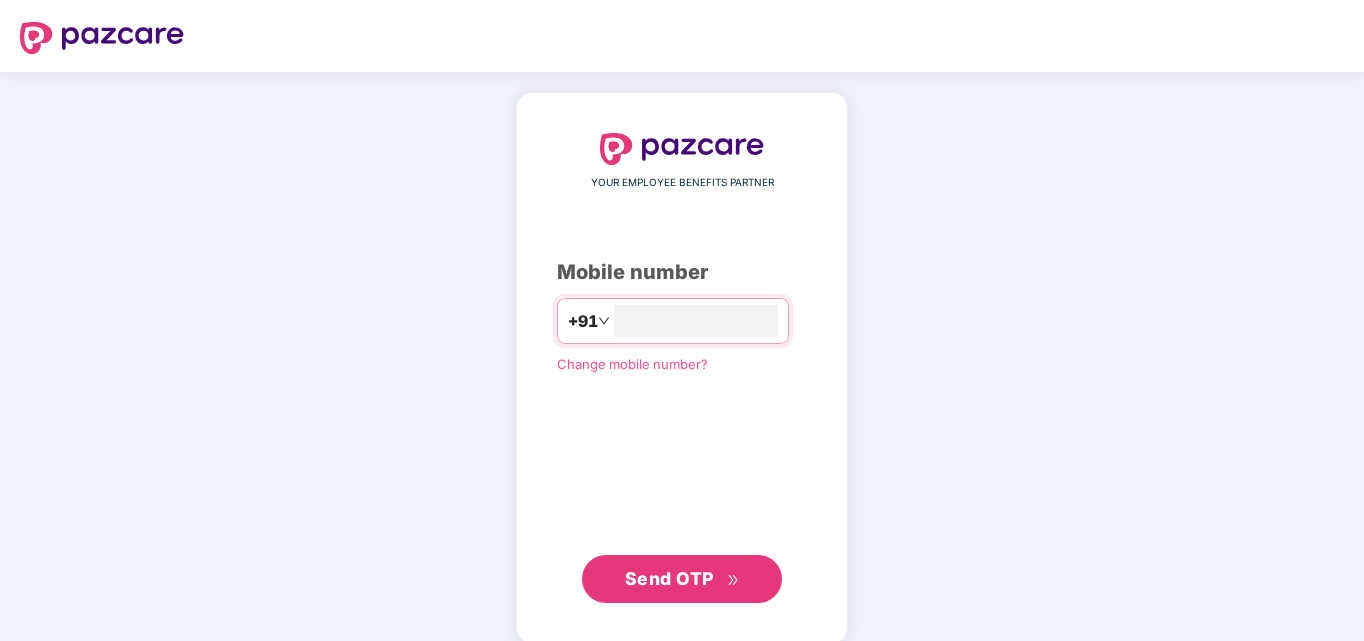 type on "**********" 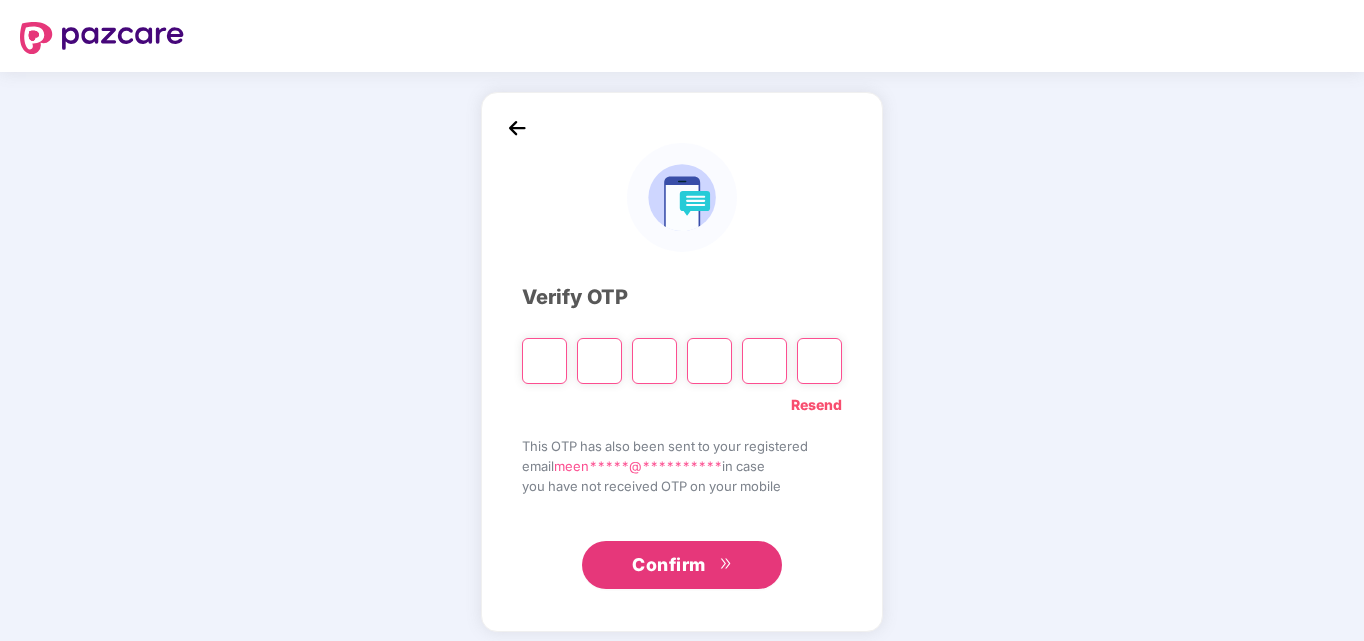 type on "*" 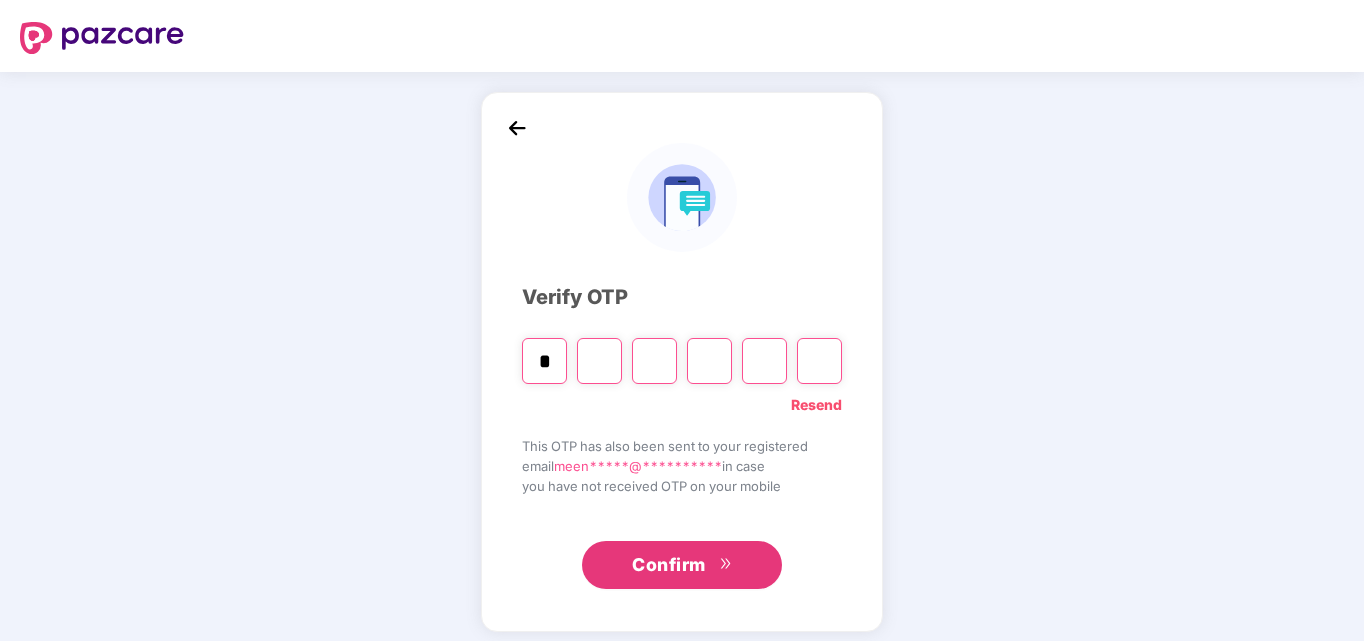 type on "*" 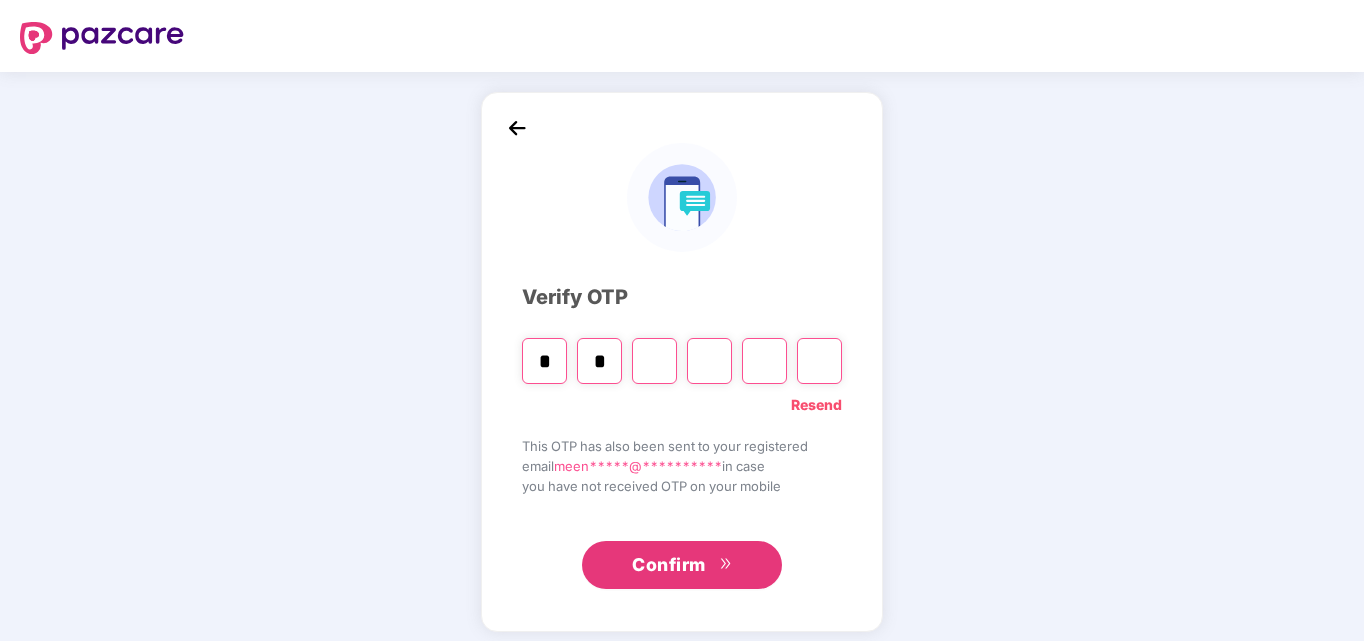 type on "*" 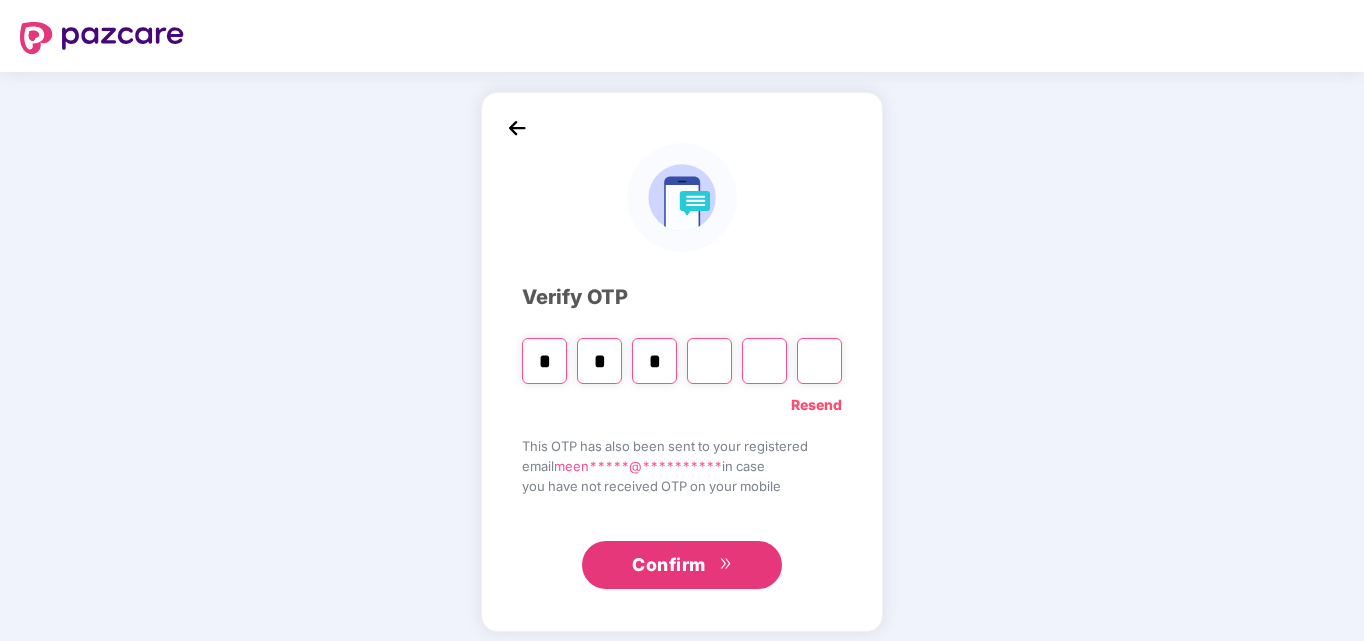 type on "*" 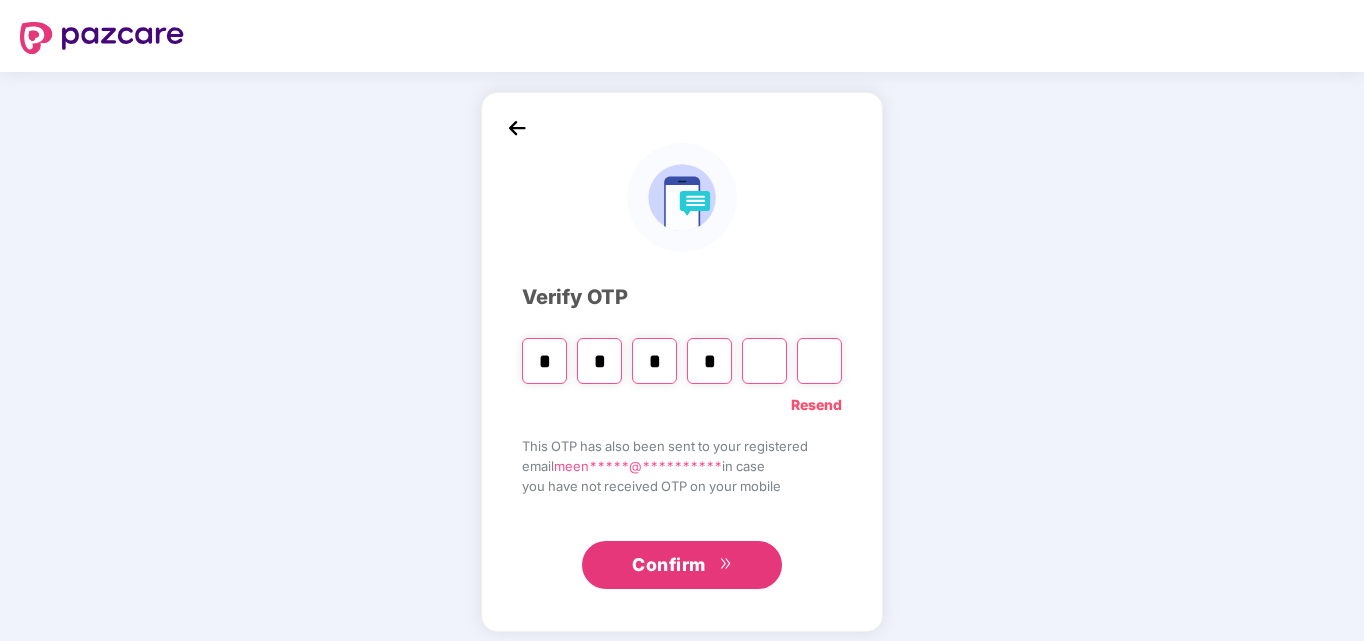 type on "*" 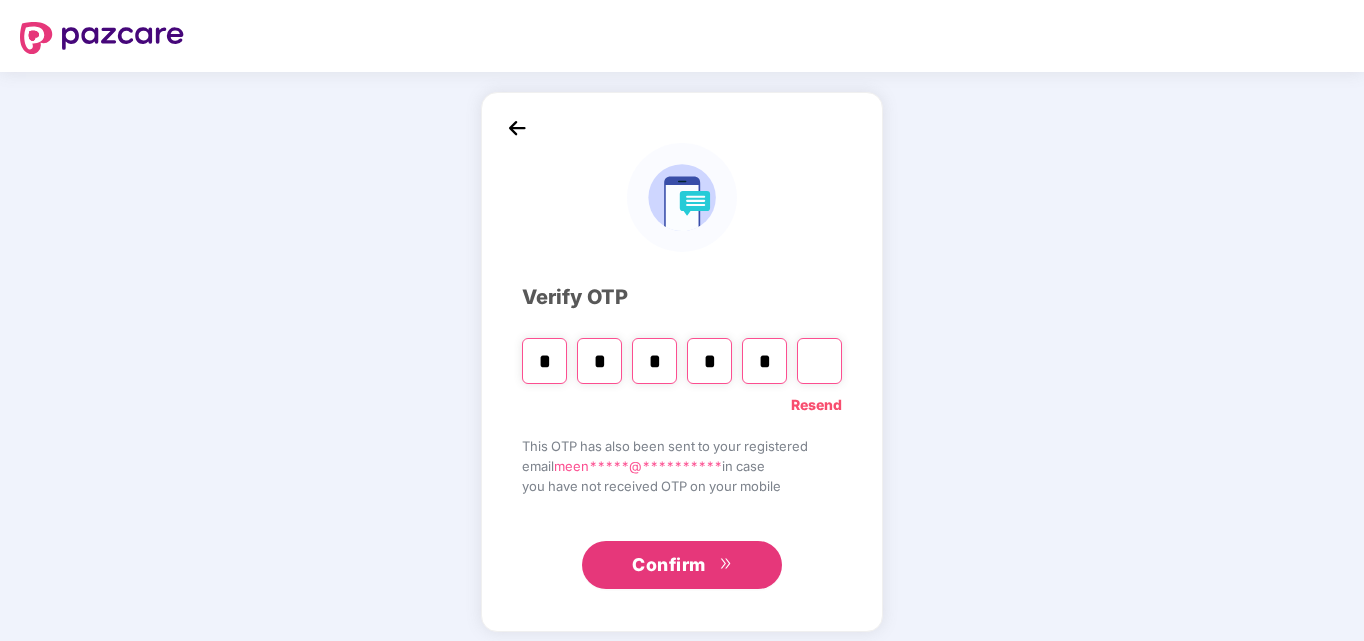 type on "*" 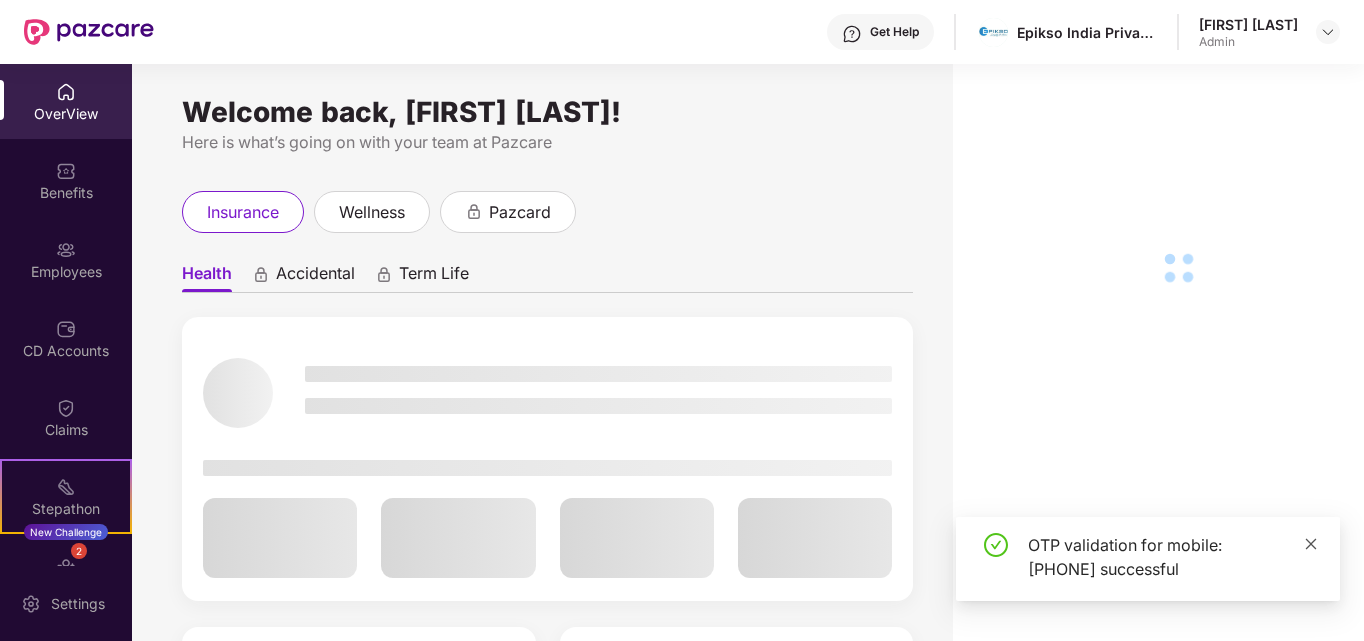 click 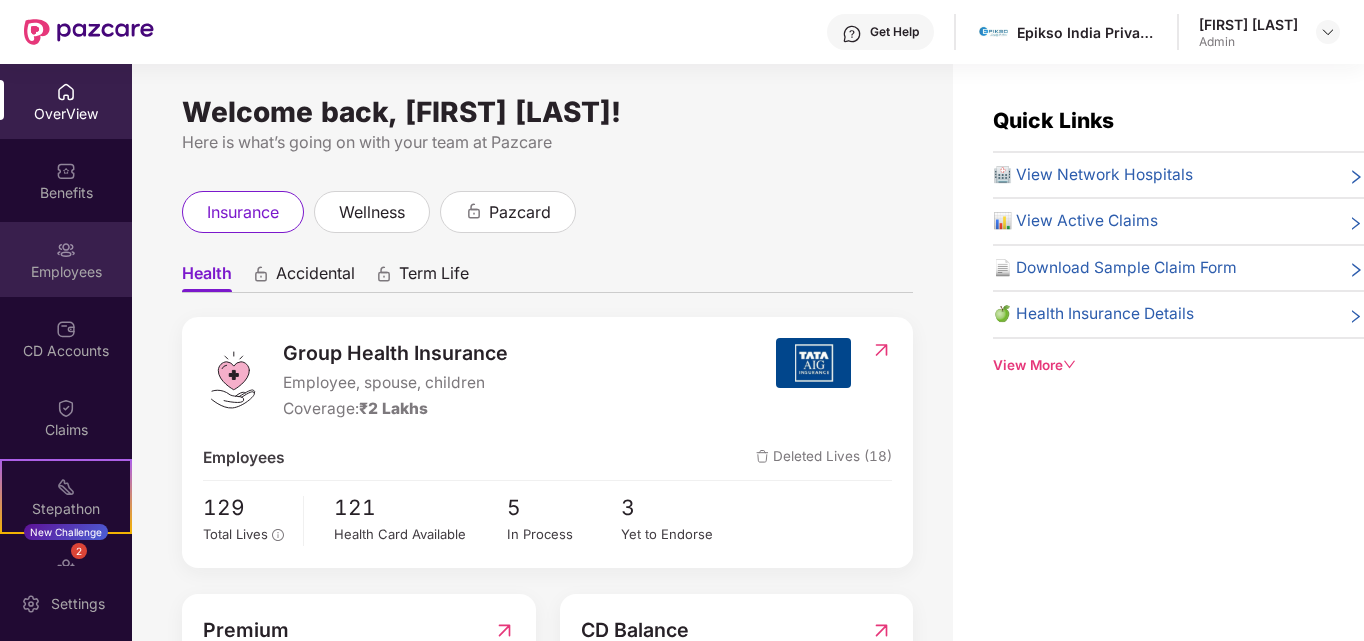 click on "Employees" at bounding box center [66, 272] 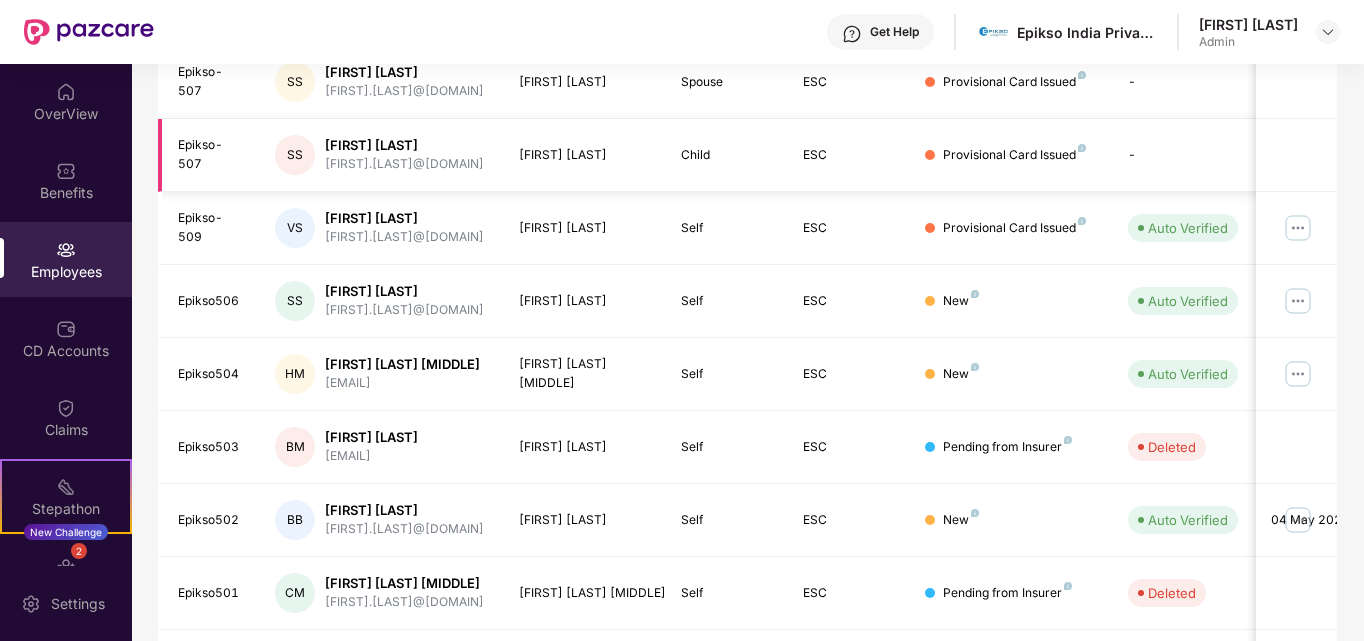 scroll, scrollTop: 388, scrollLeft: 0, axis: vertical 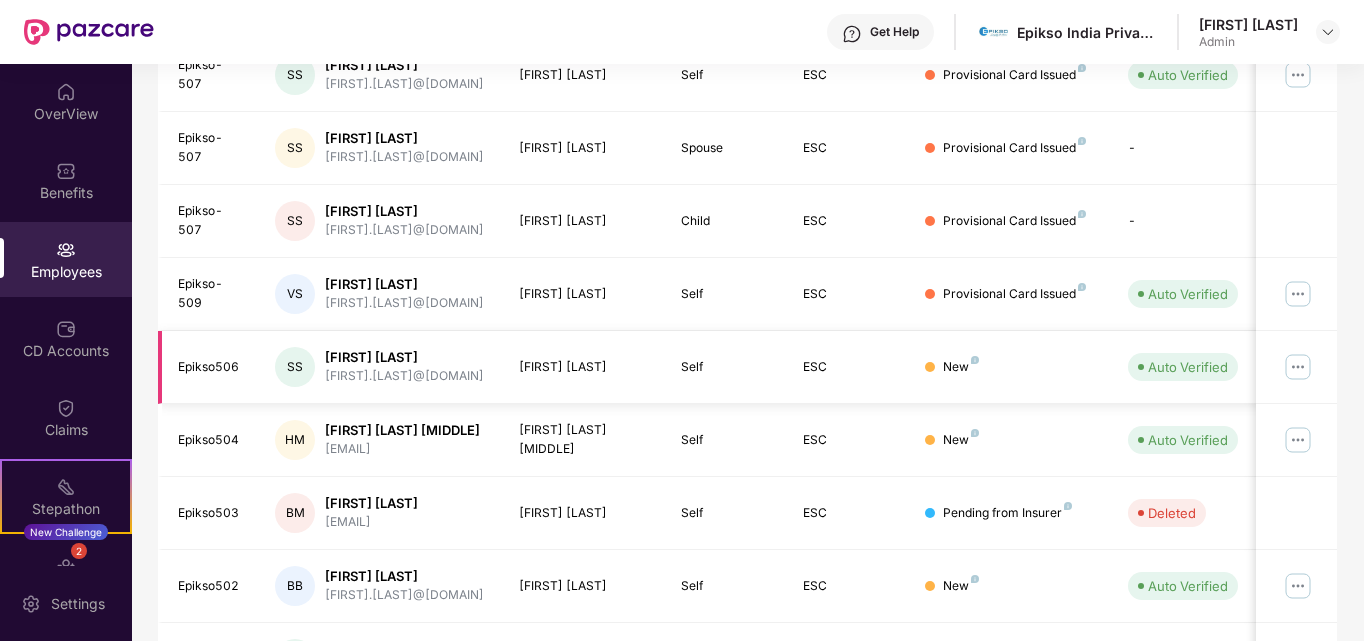 click at bounding box center [1298, 367] 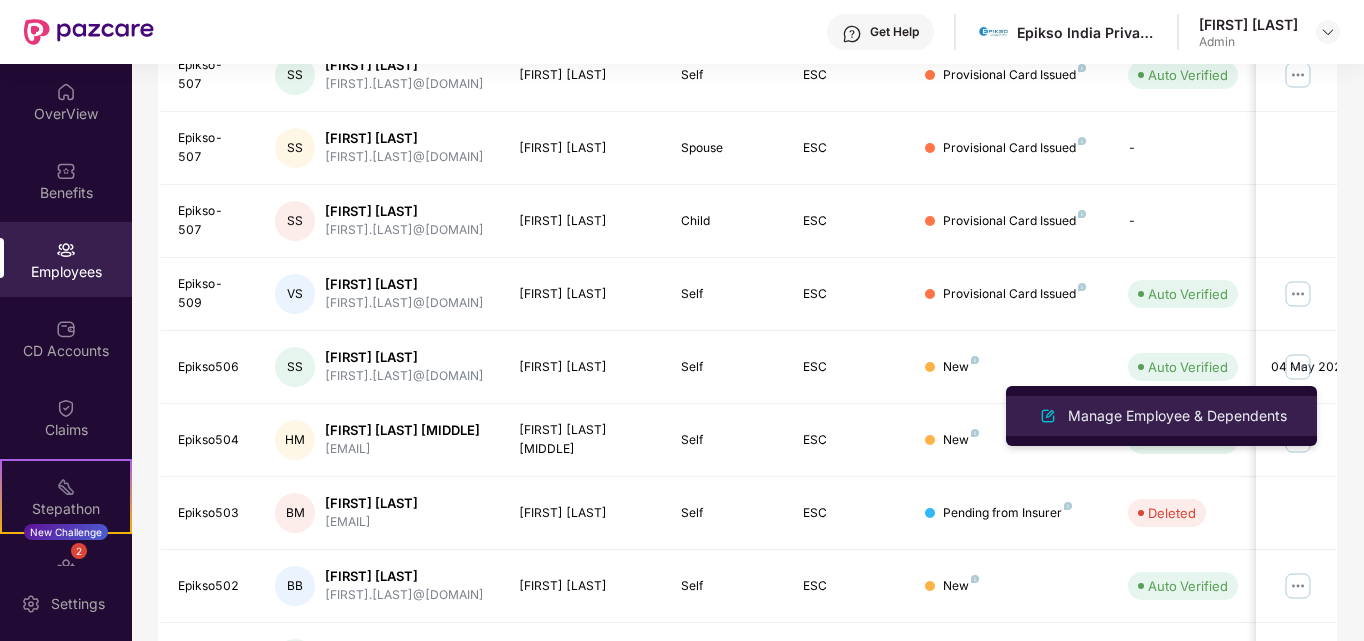 click at bounding box center (1048, 416) 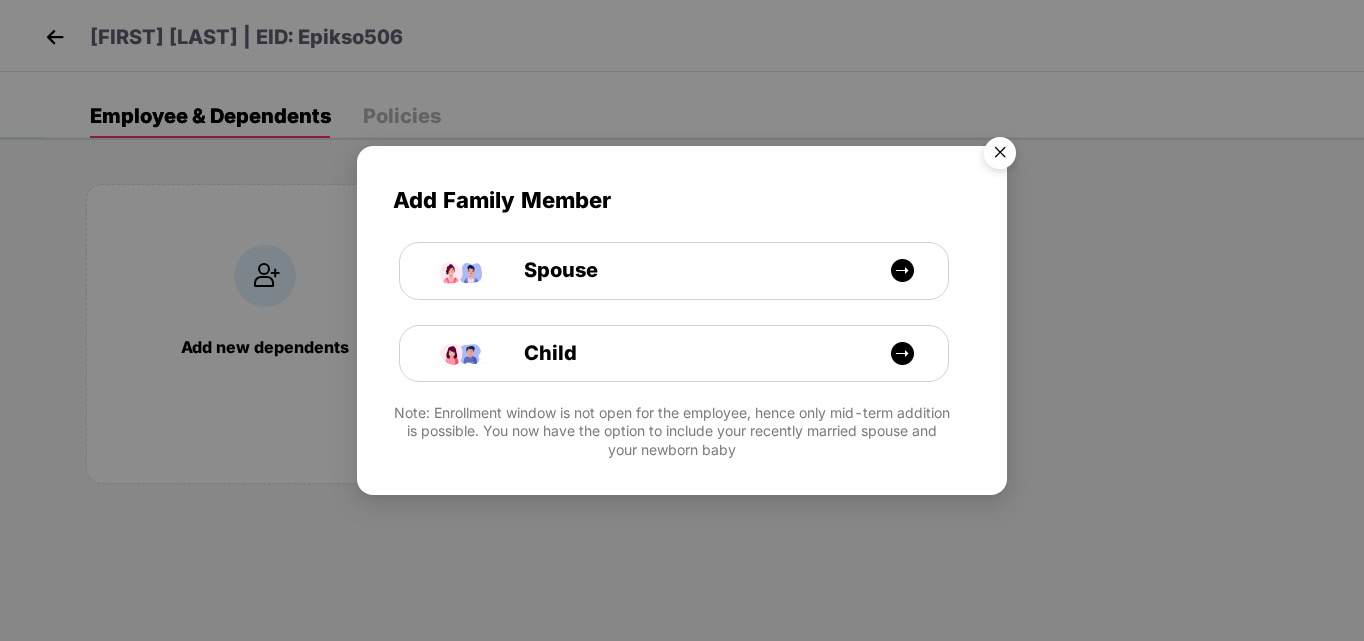 click at bounding box center (1000, 156) 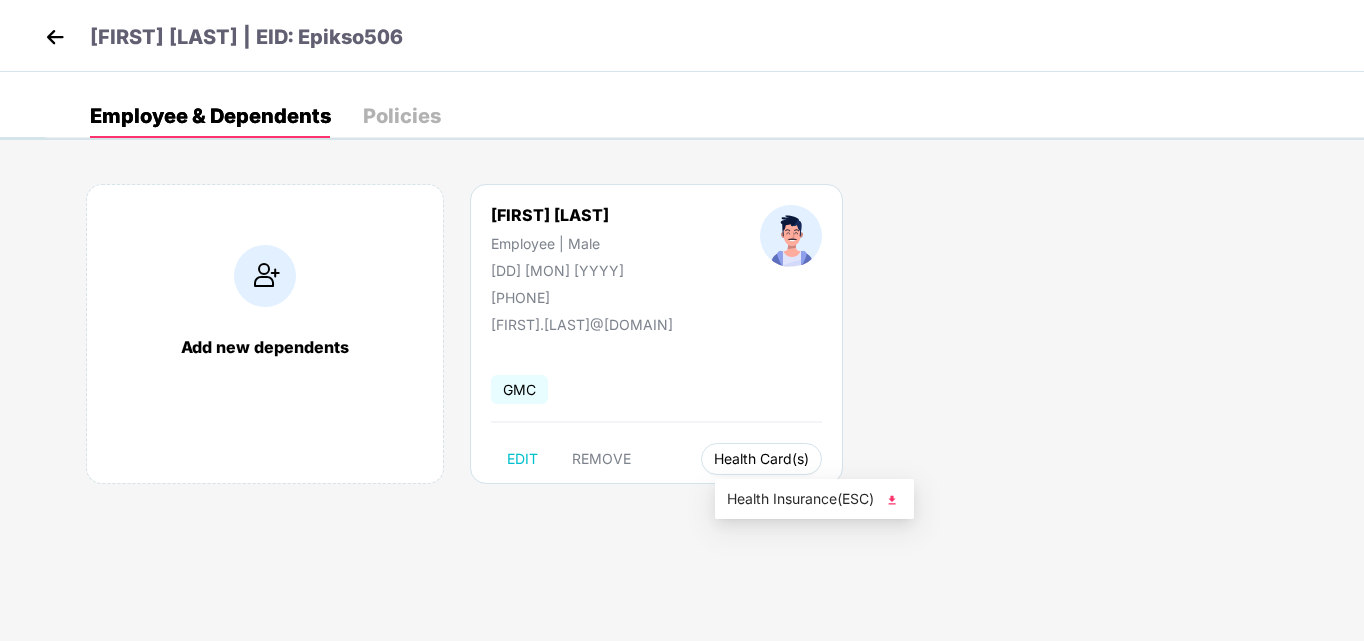 click on "Health Card(s)" at bounding box center (761, 459) 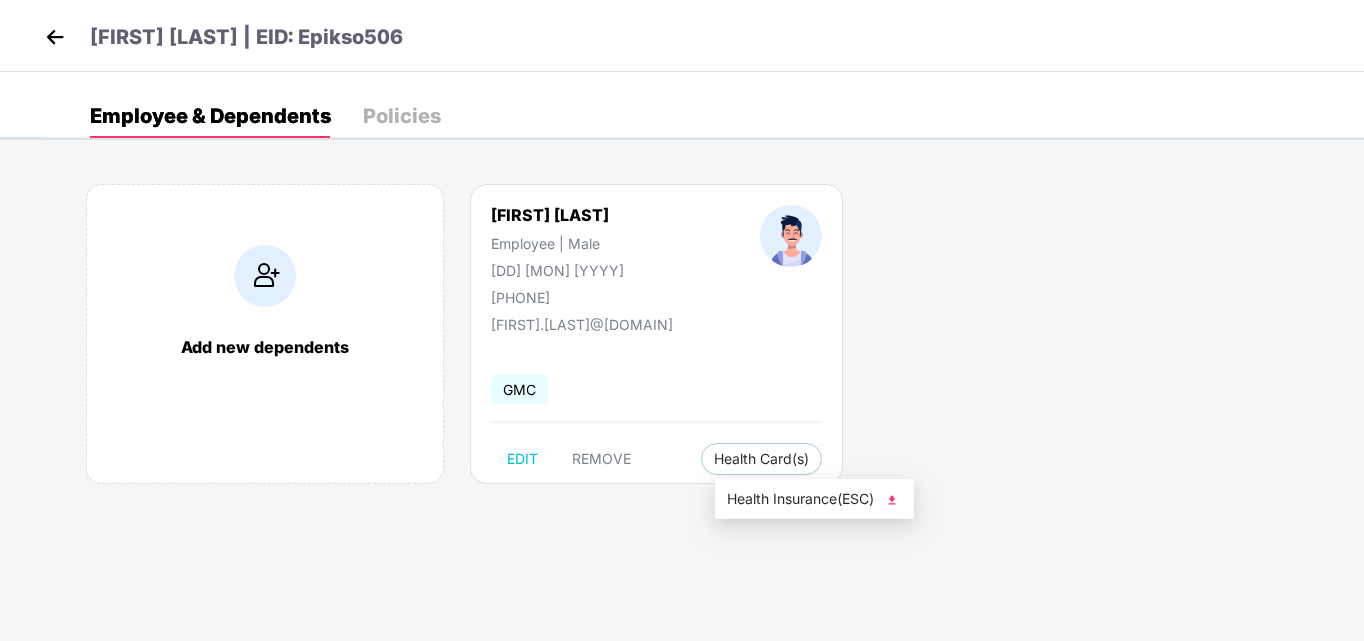 click at bounding box center [892, 500] 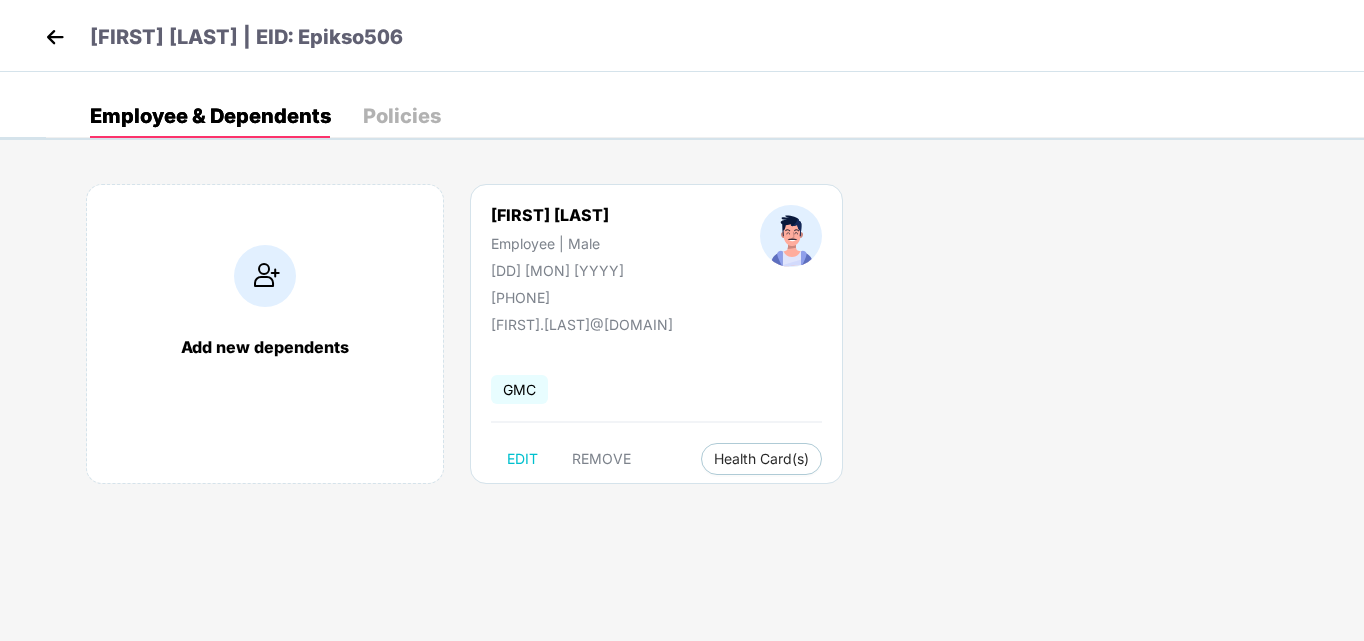 click at bounding box center [55, 37] 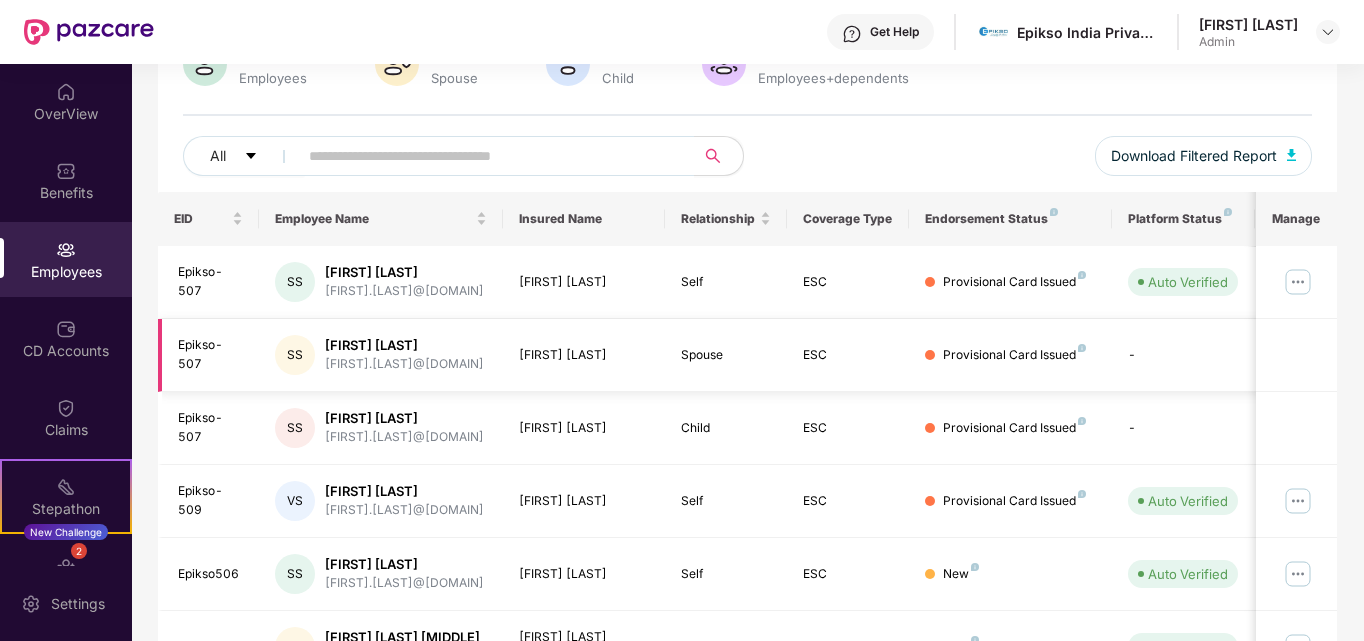 scroll, scrollTop: 200, scrollLeft: 0, axis: vertical 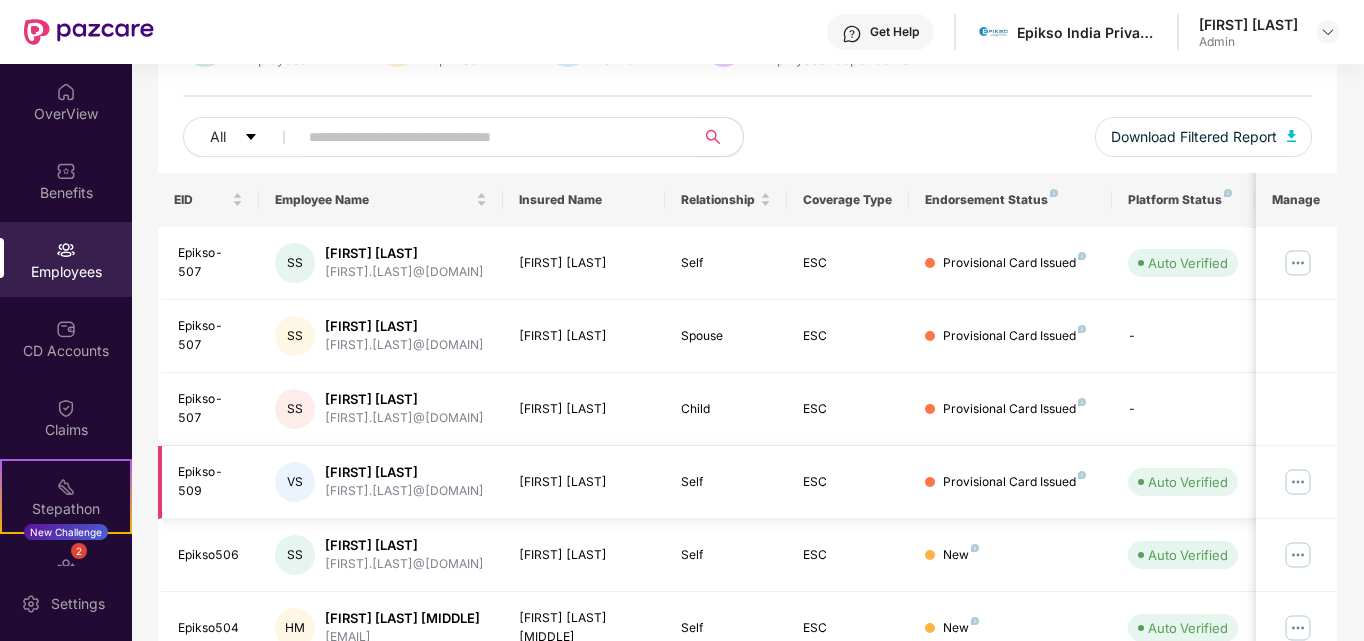 click at bounding box center [1298, 482] 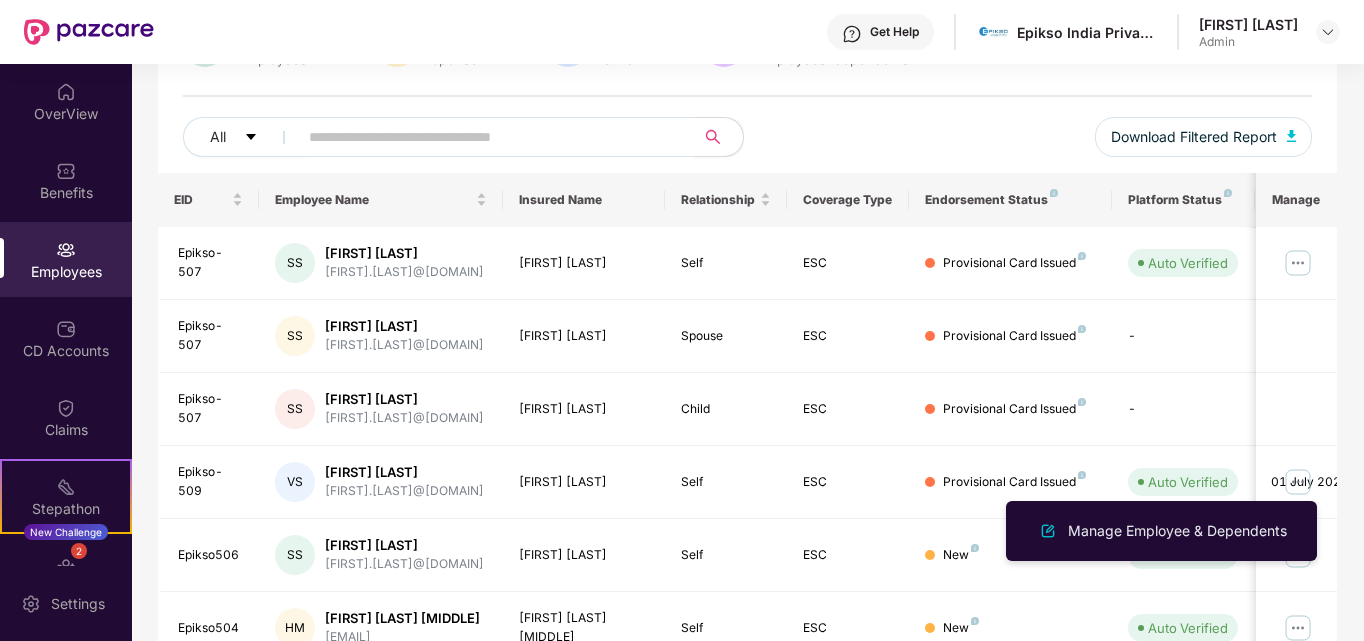 click at bounding box center (1048, 531) 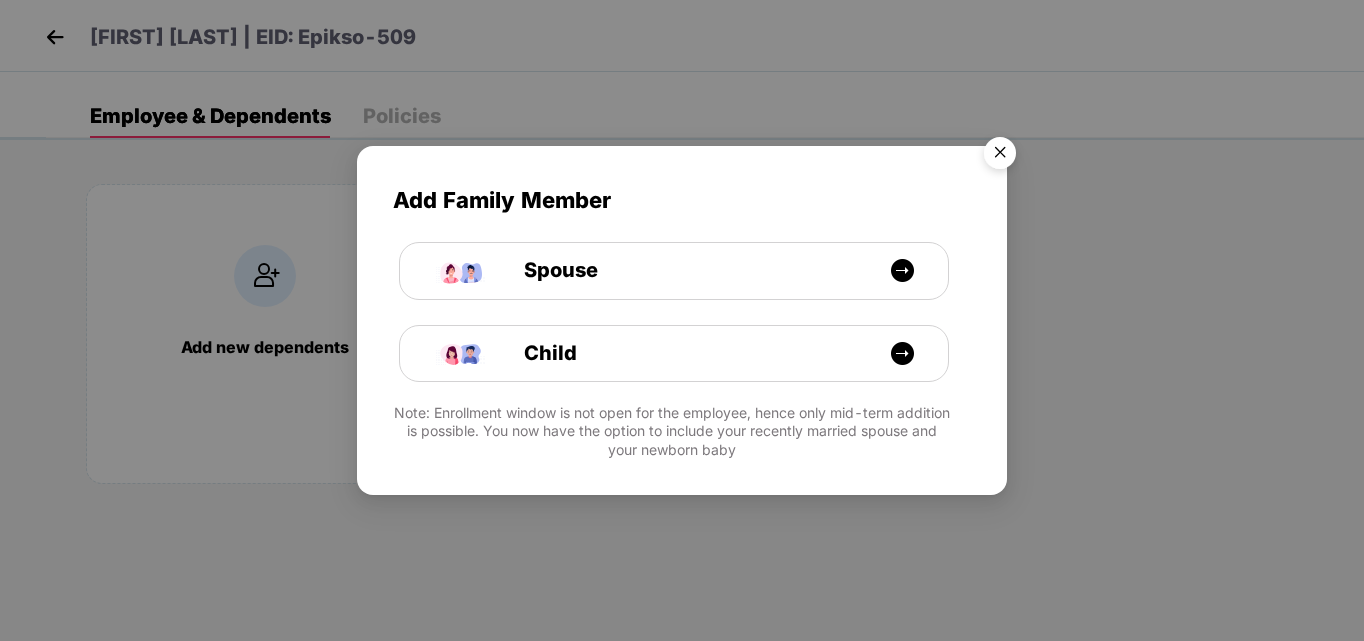 click at bounding box center (1000, 156) 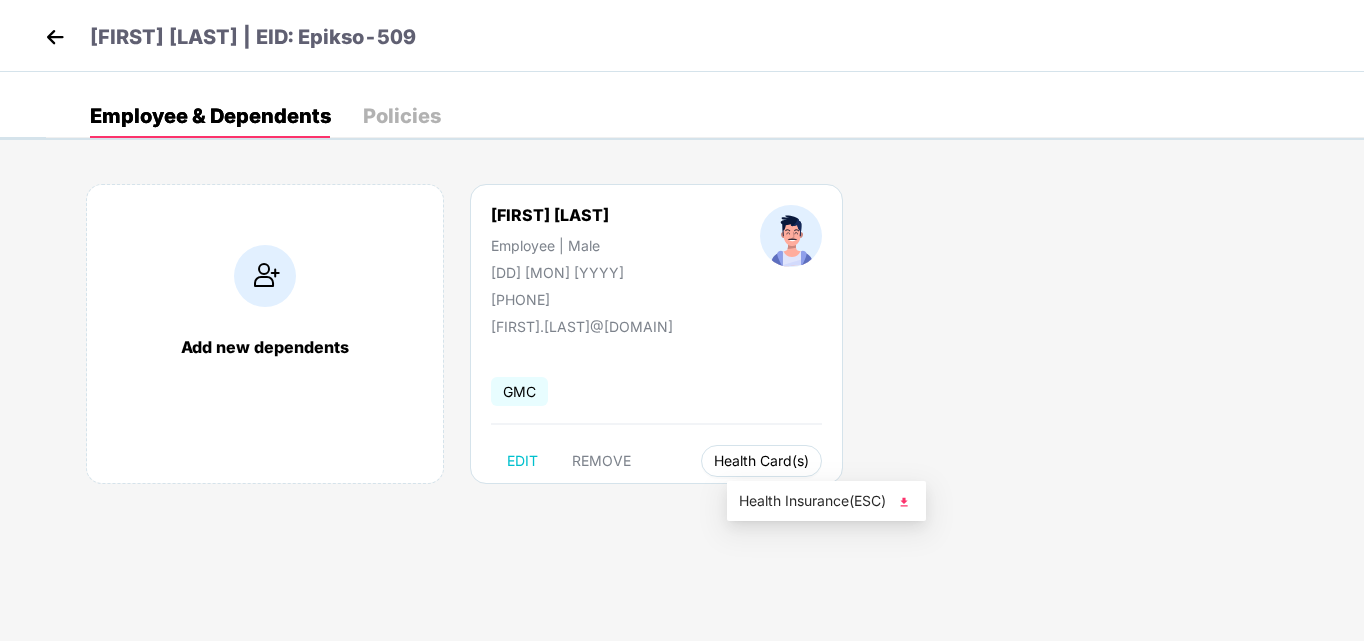 click on "Health Card(s)" at bounding box center [761, 461] 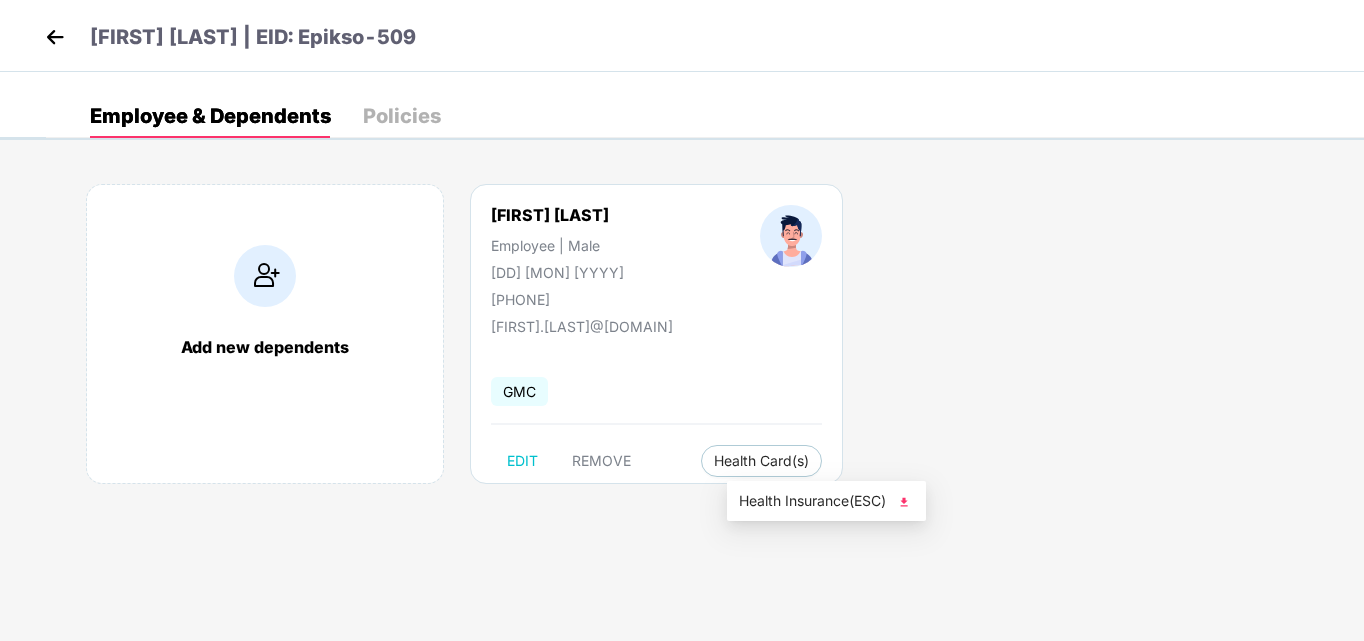 click on "Health Insurance(ESC)" at bounding box center (826, 501) 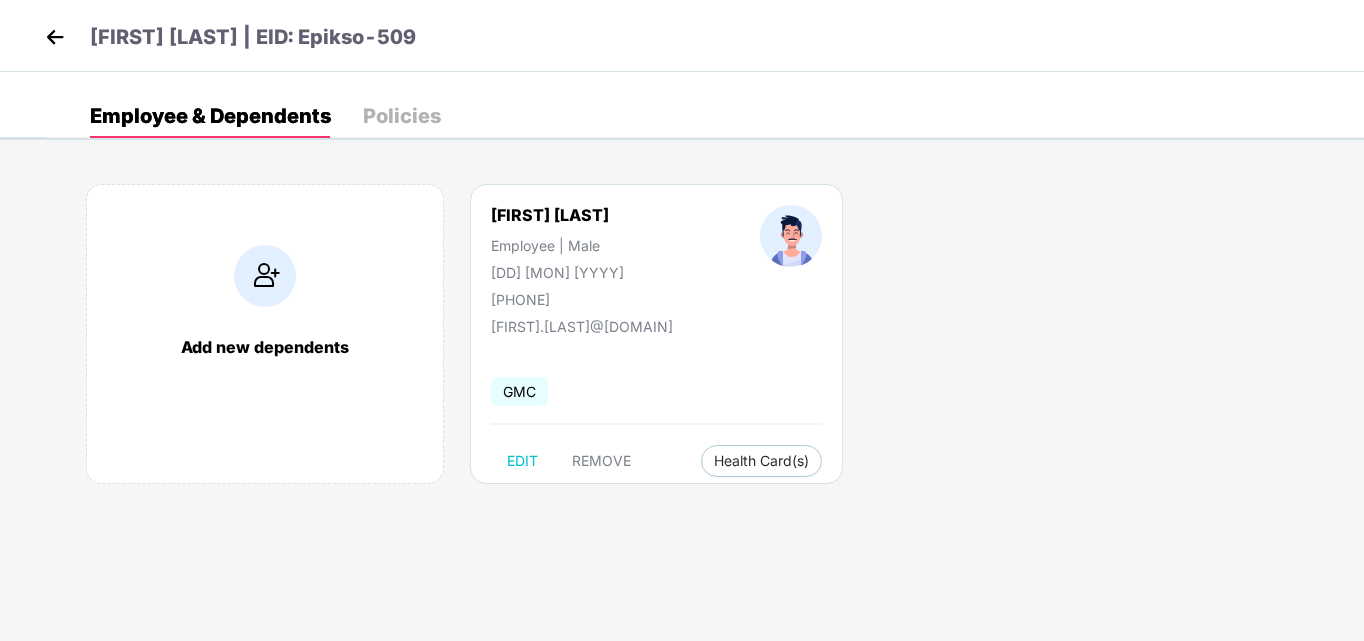 click at bounding box center [55, 37] 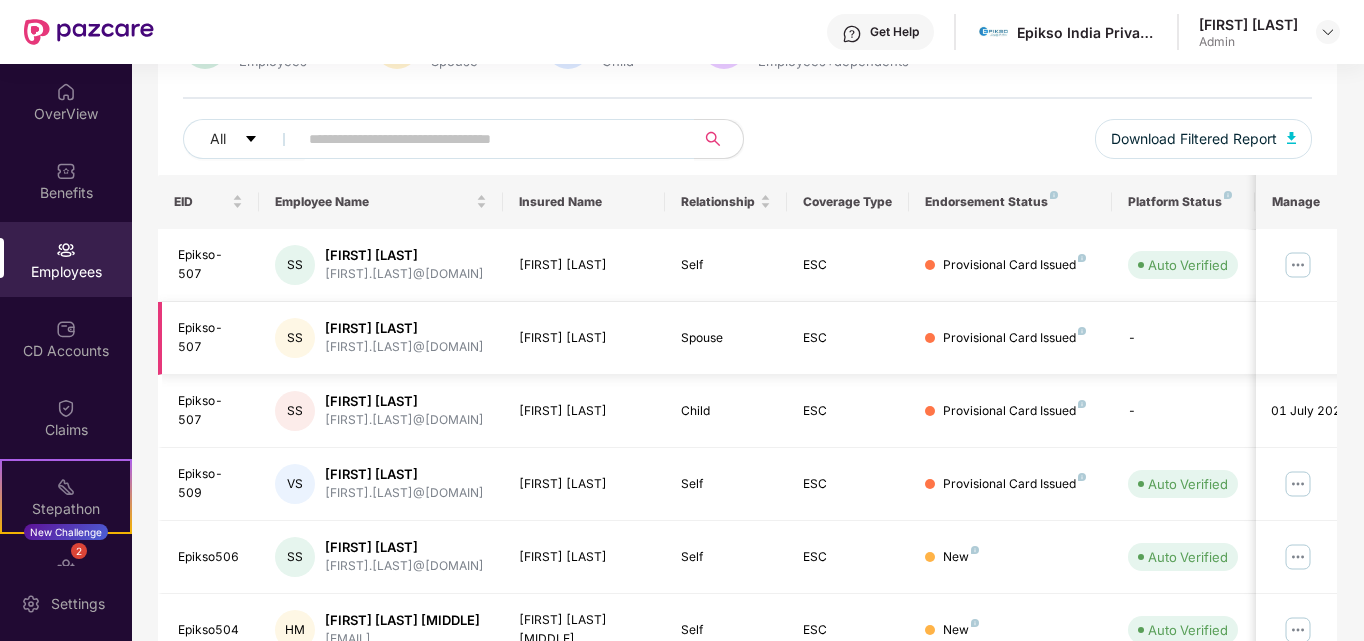scroll, scrollTop: 200, scrollLeft: 0, axis: vertical 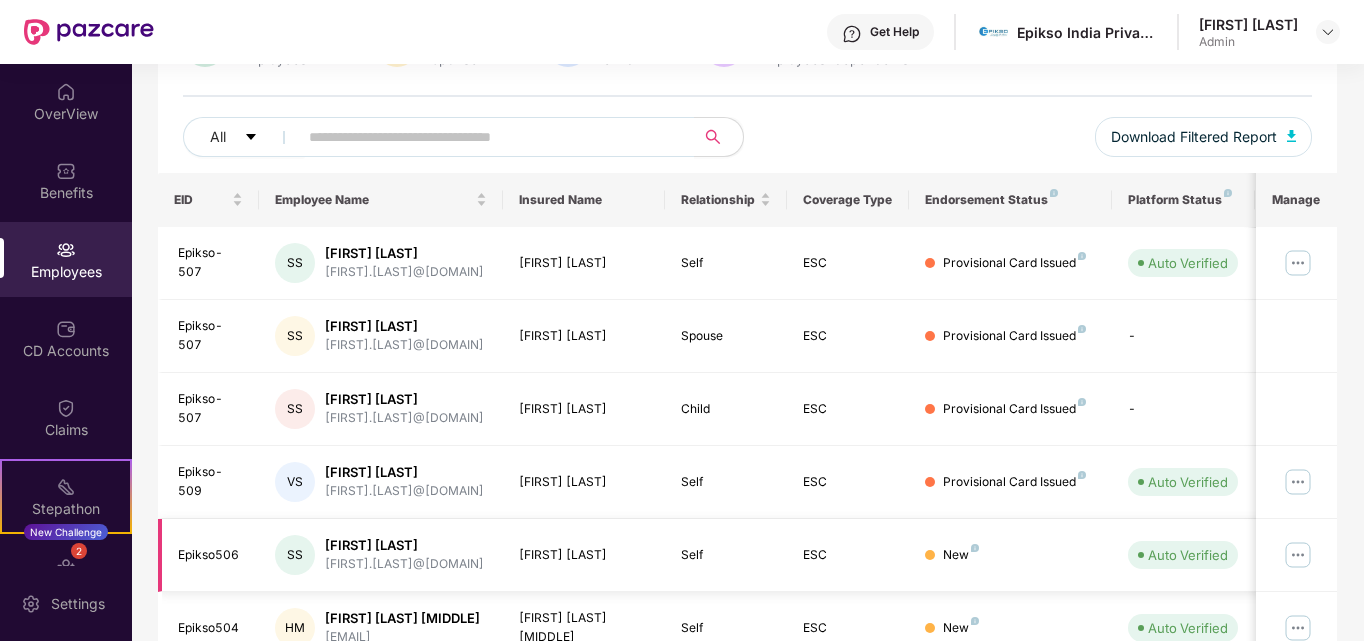 click at bounding box center [1298, 555] 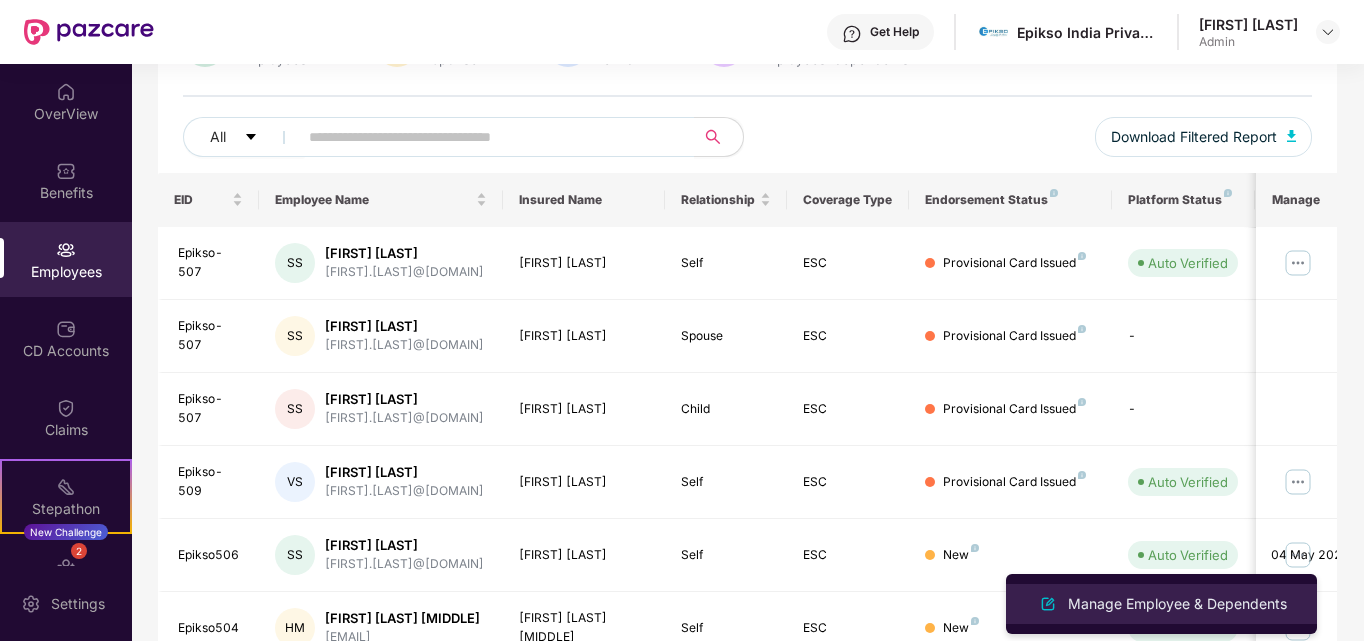 click at bounding box center (1048, 604) 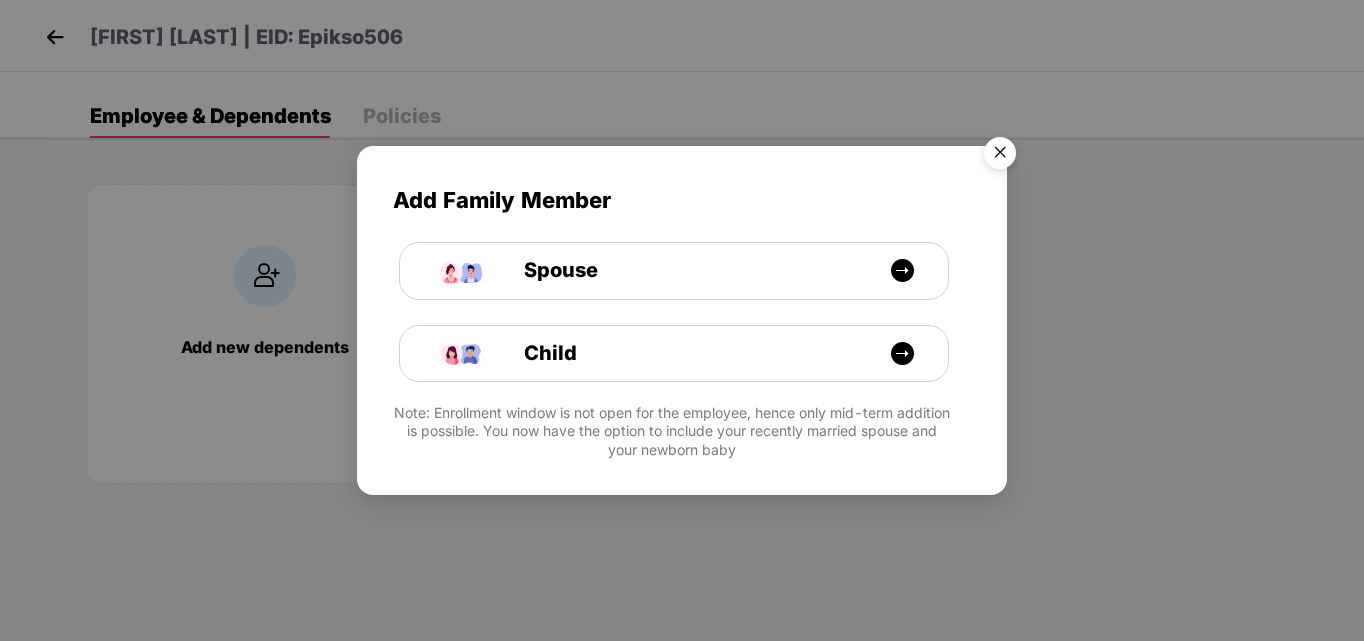 click at bounding box center (1000, 156) 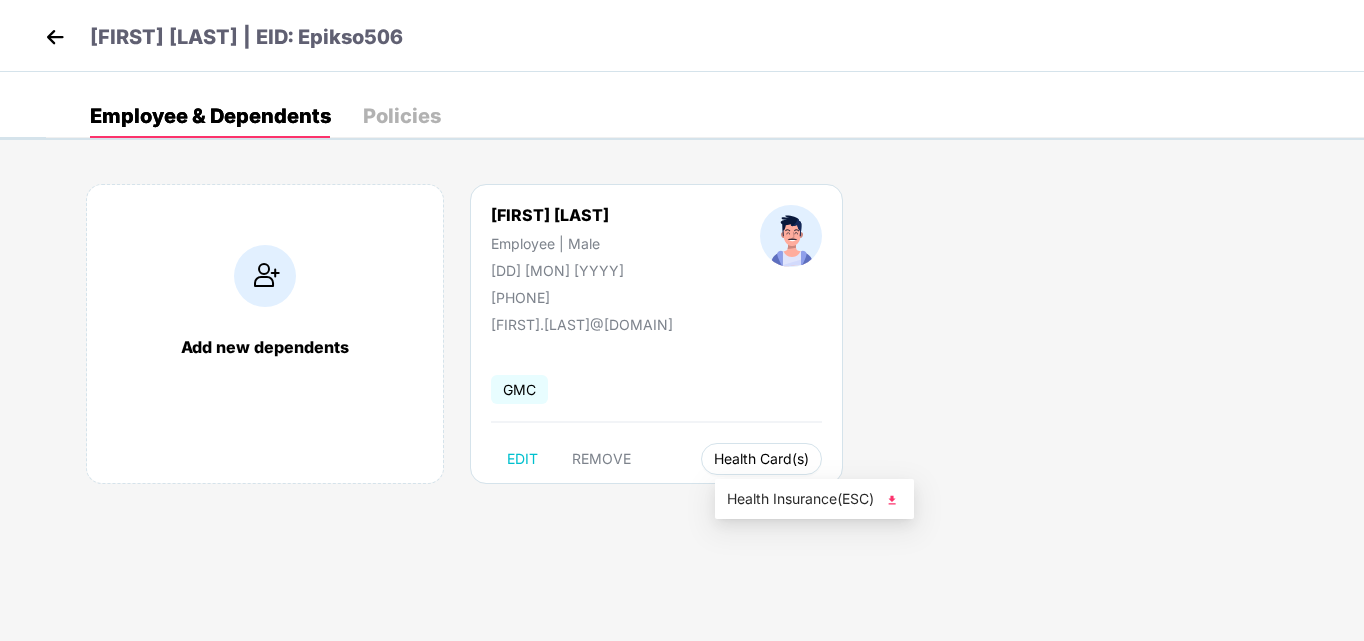 click on "Health Card(s)" at bounding box center [761, 459] 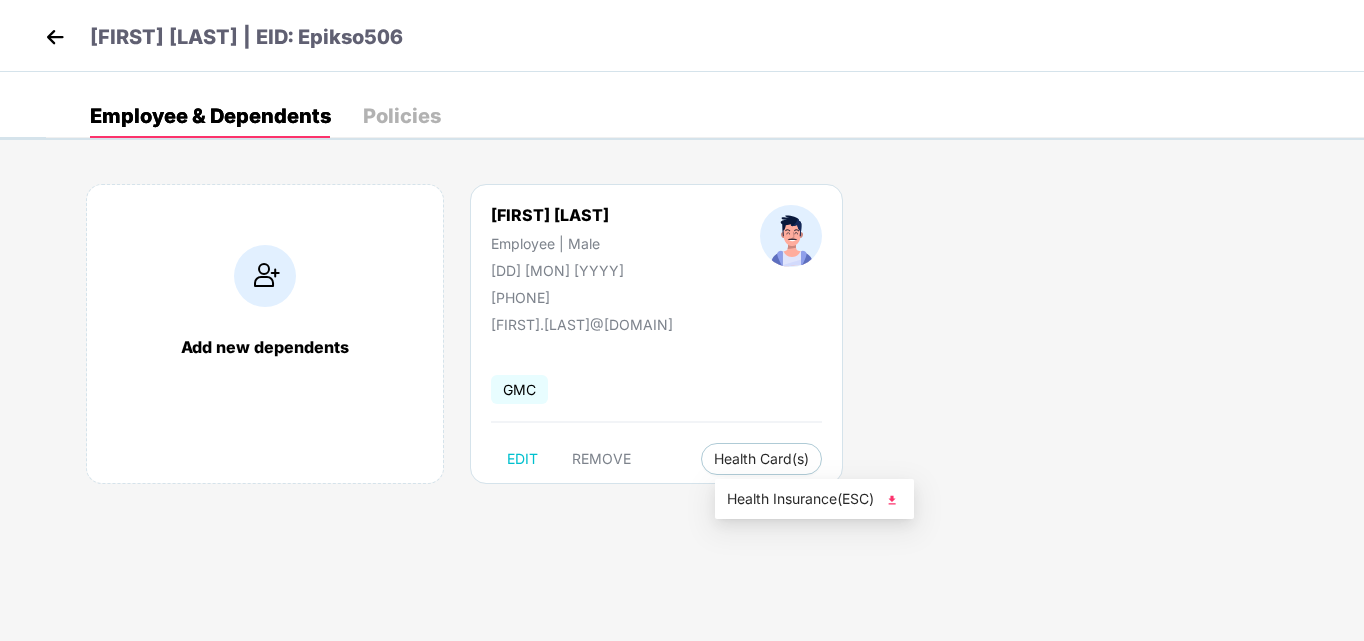 click on "Health Insurance(ESC)" at bounding box center (814, 499) 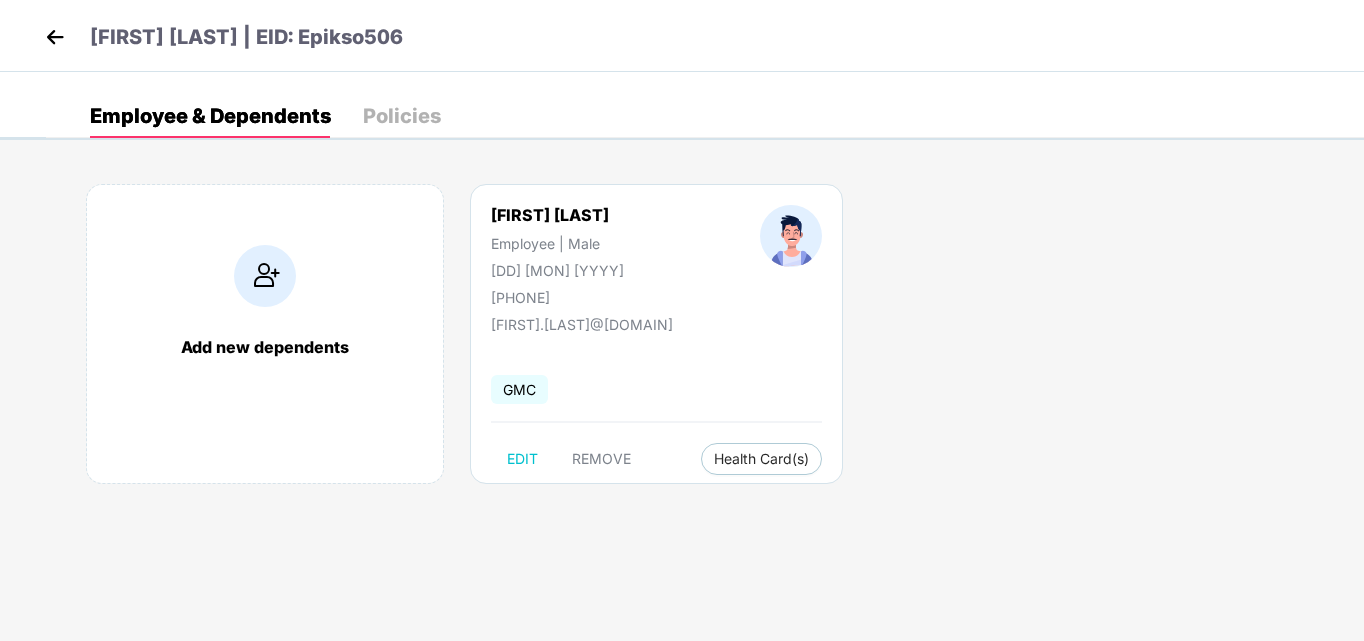 click at bounding box center (55, 37) 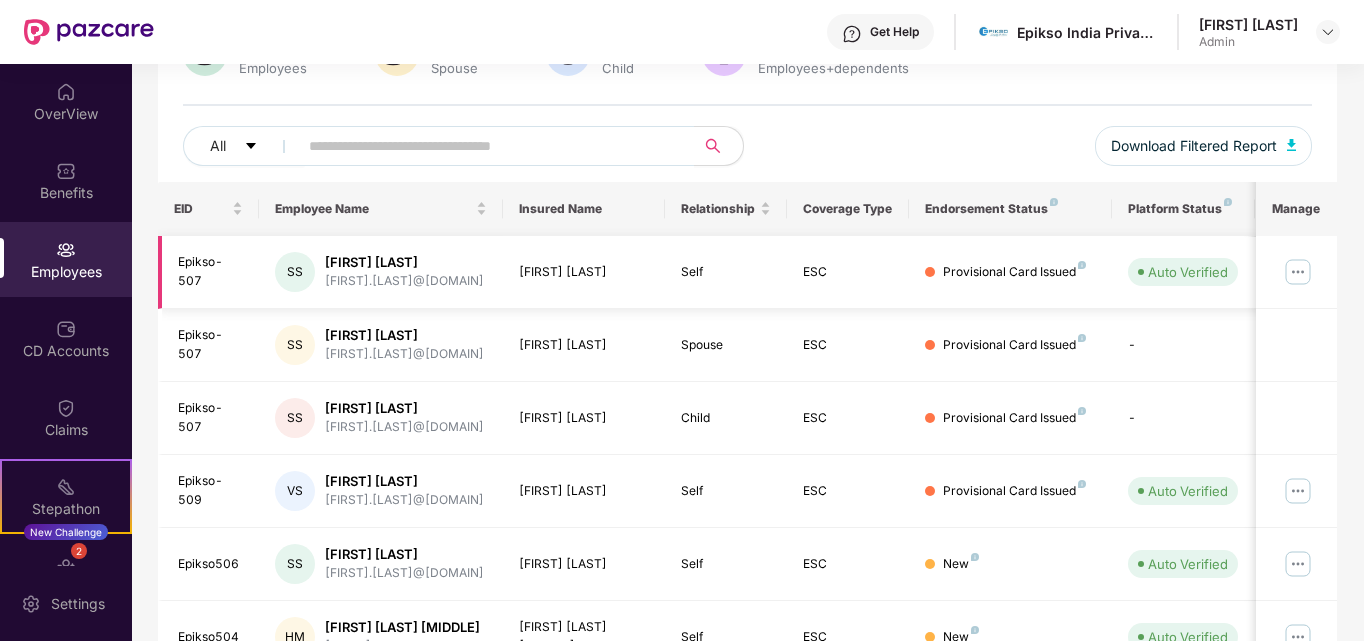 scroll, scrollTop: 200, scrollLeft: 0, axis: vertical 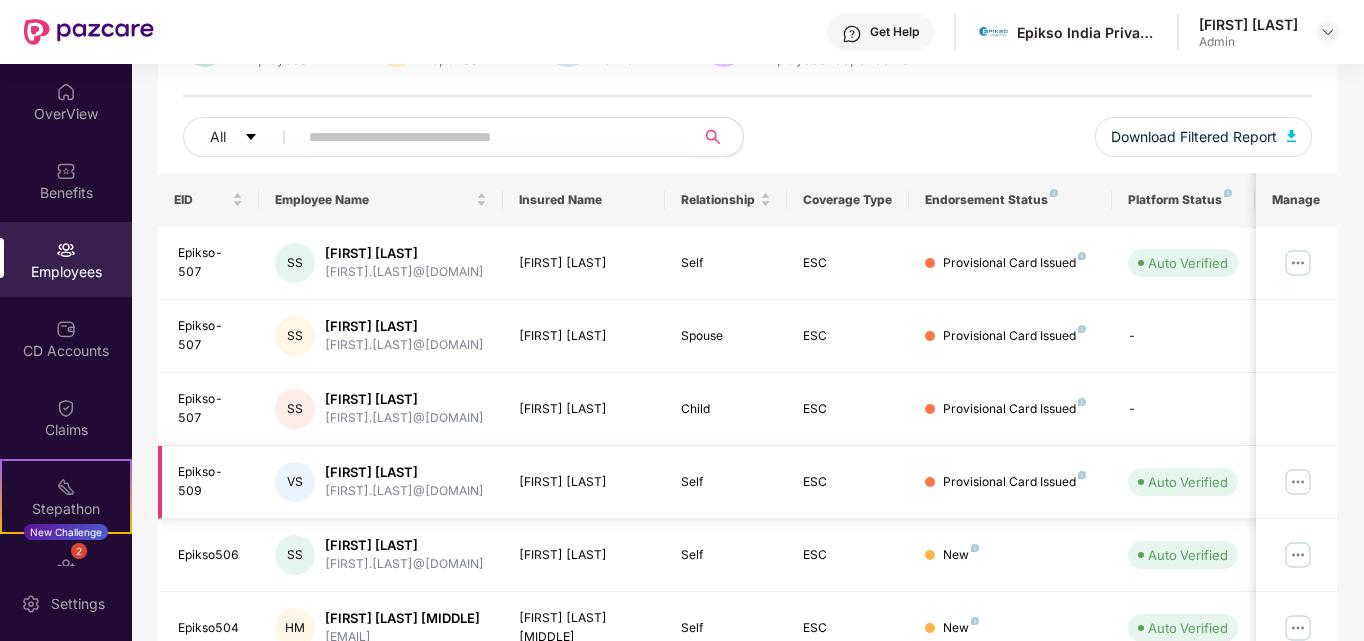 click at bounding box center (1298, 482) 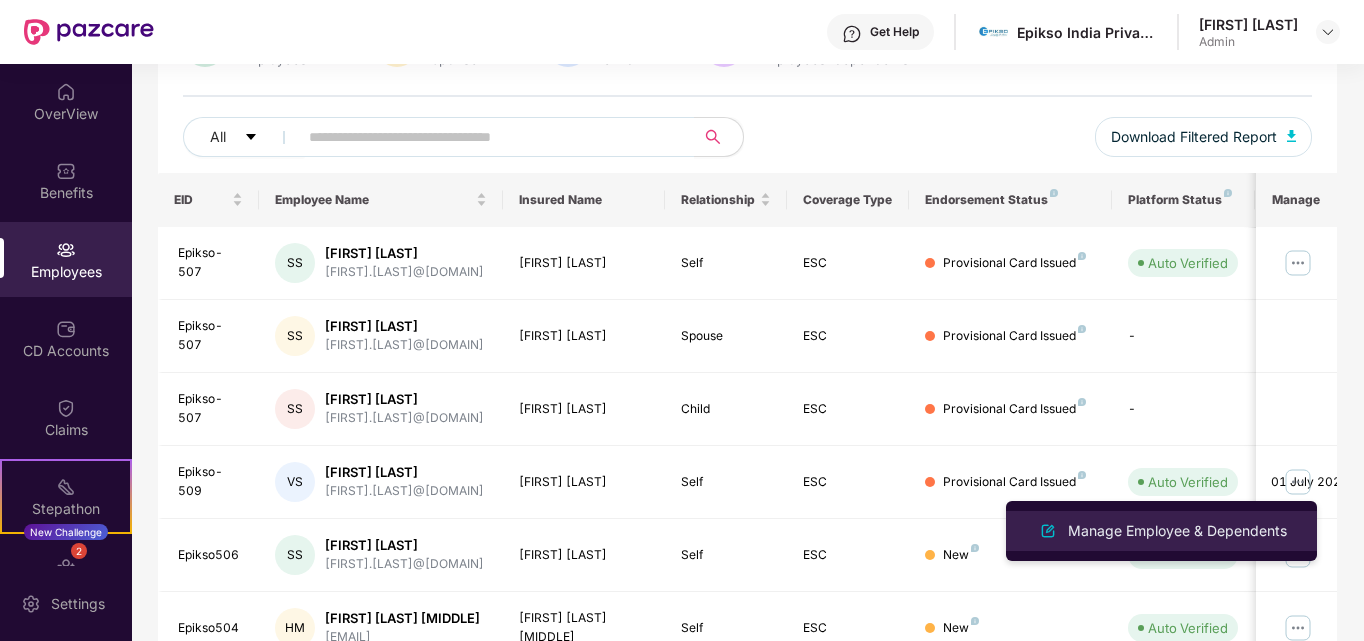 click at bounding box center (1048, 531) 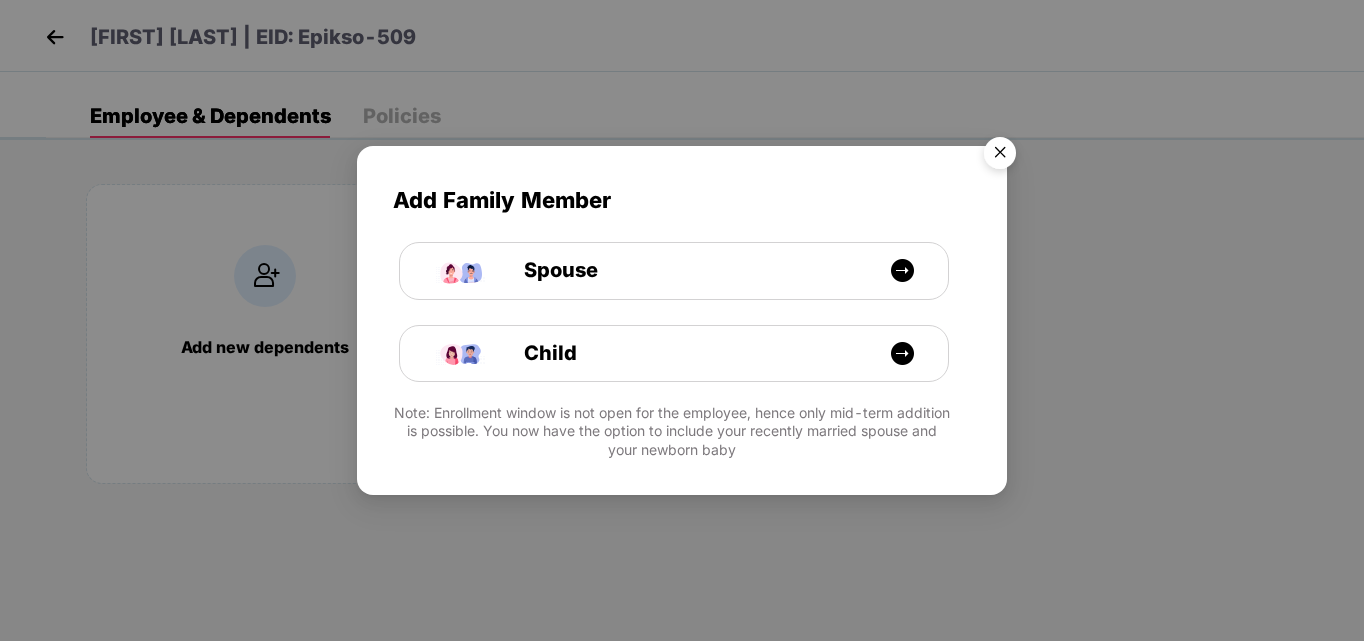click at bounding box center [1000, 156] 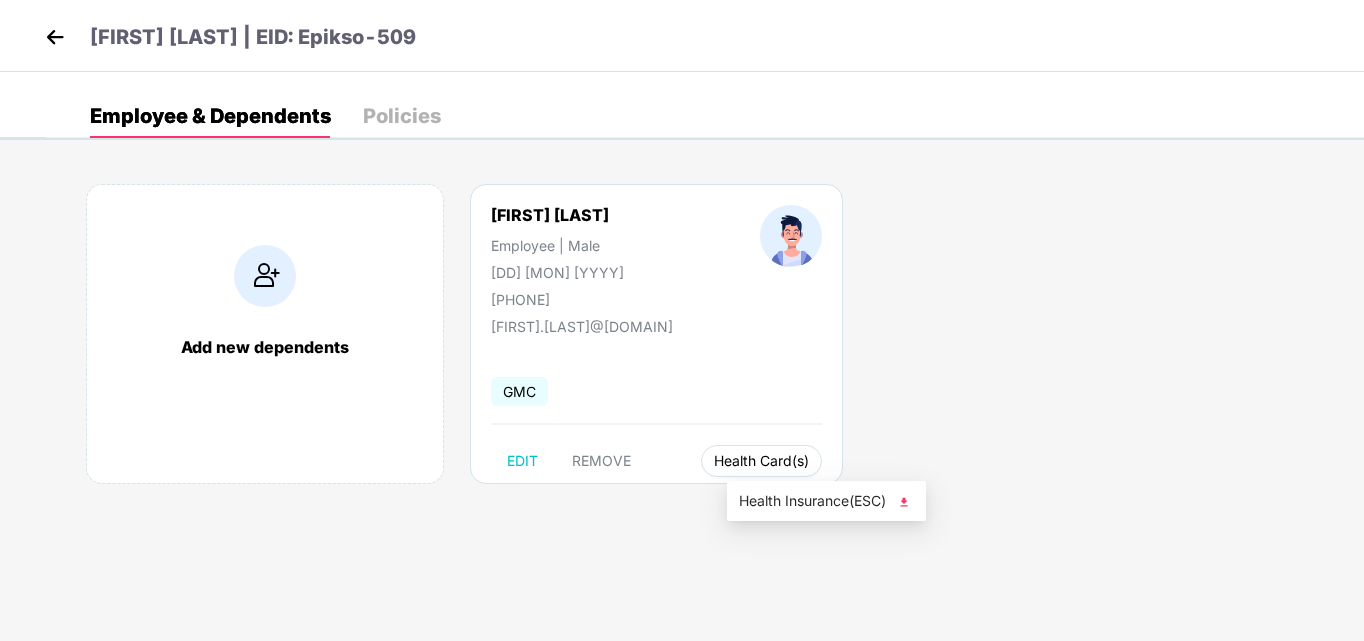 click on "Health Card(s)" at bounding box center [761, 461] 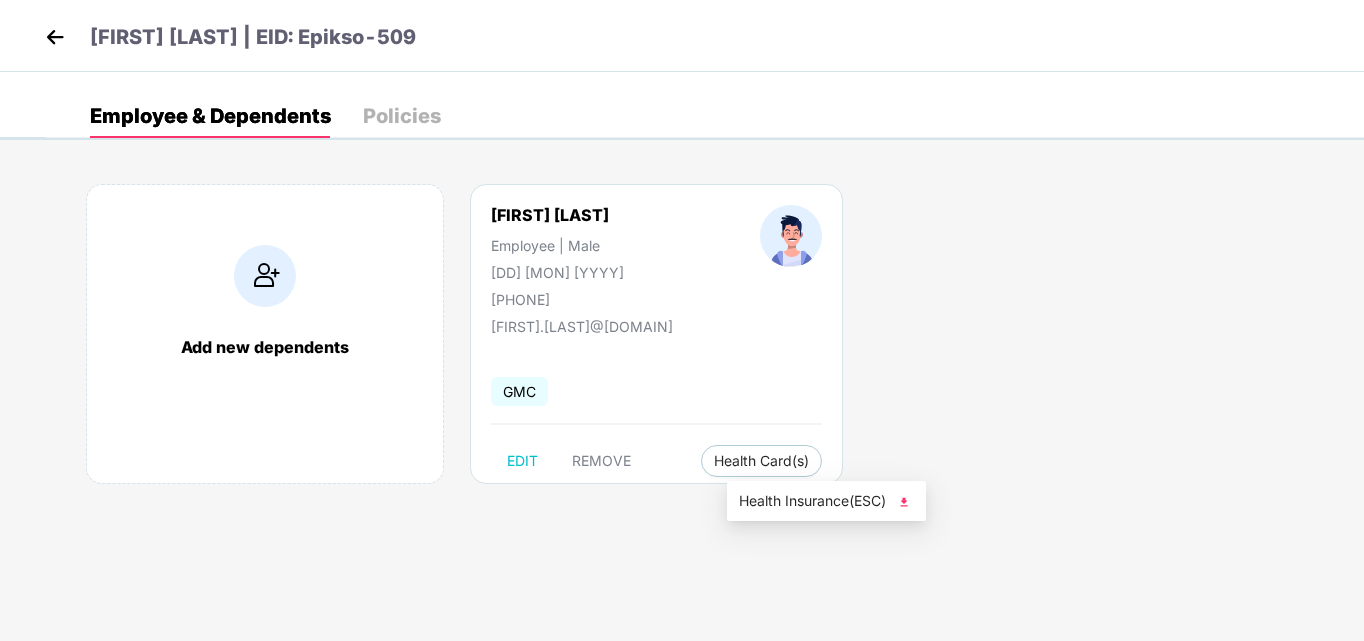click on "Health Insurance(ESC)" at bounding box center [826, 501] 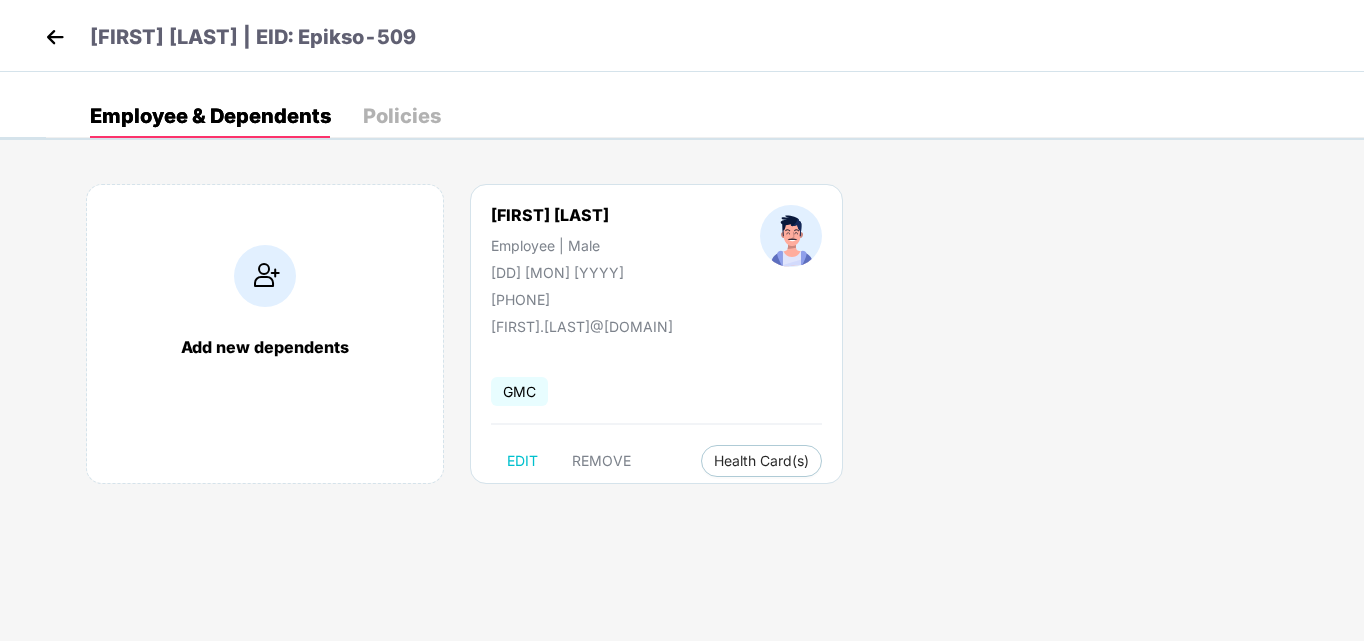 click at bounding box center [55, 37] 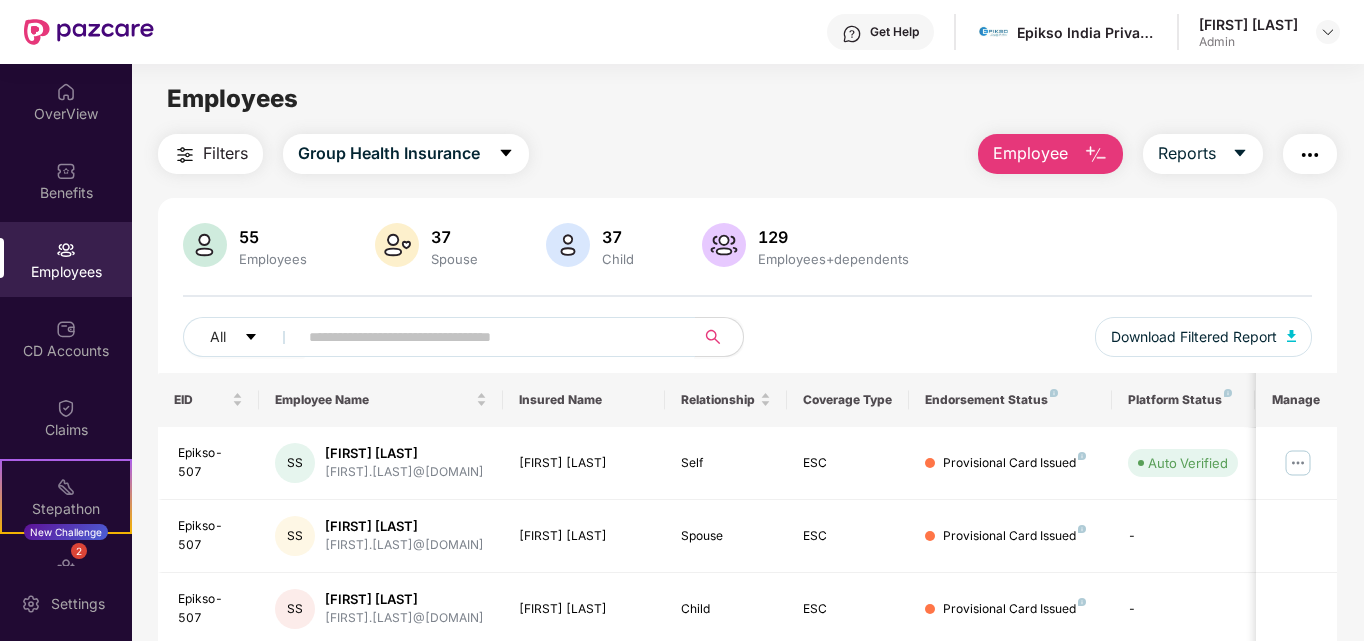 click at bounding box center (488, 337) 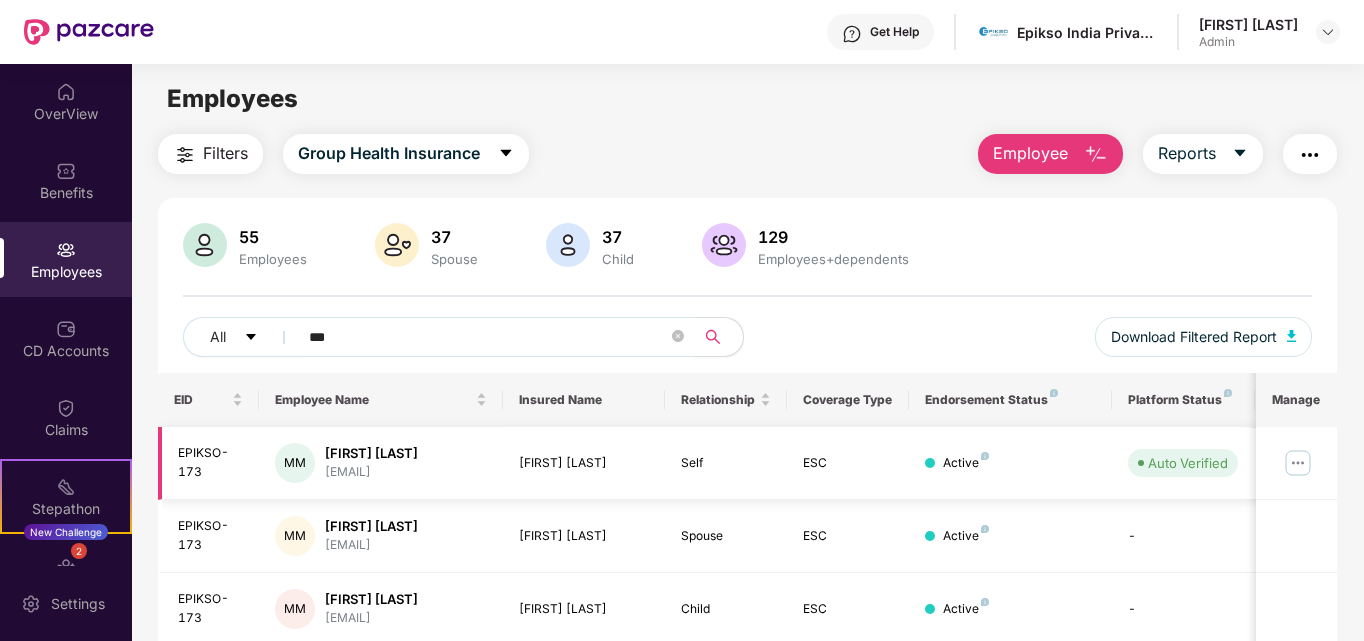type on "***" 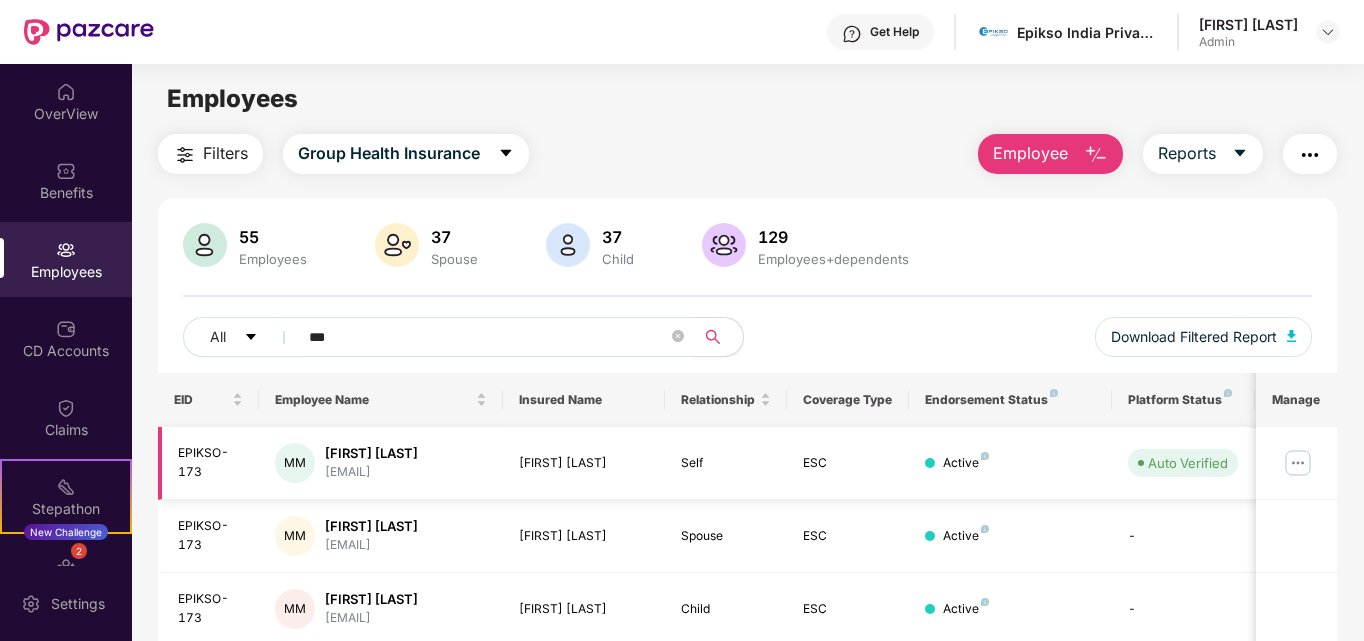 click at bounding box center (1298, 463) 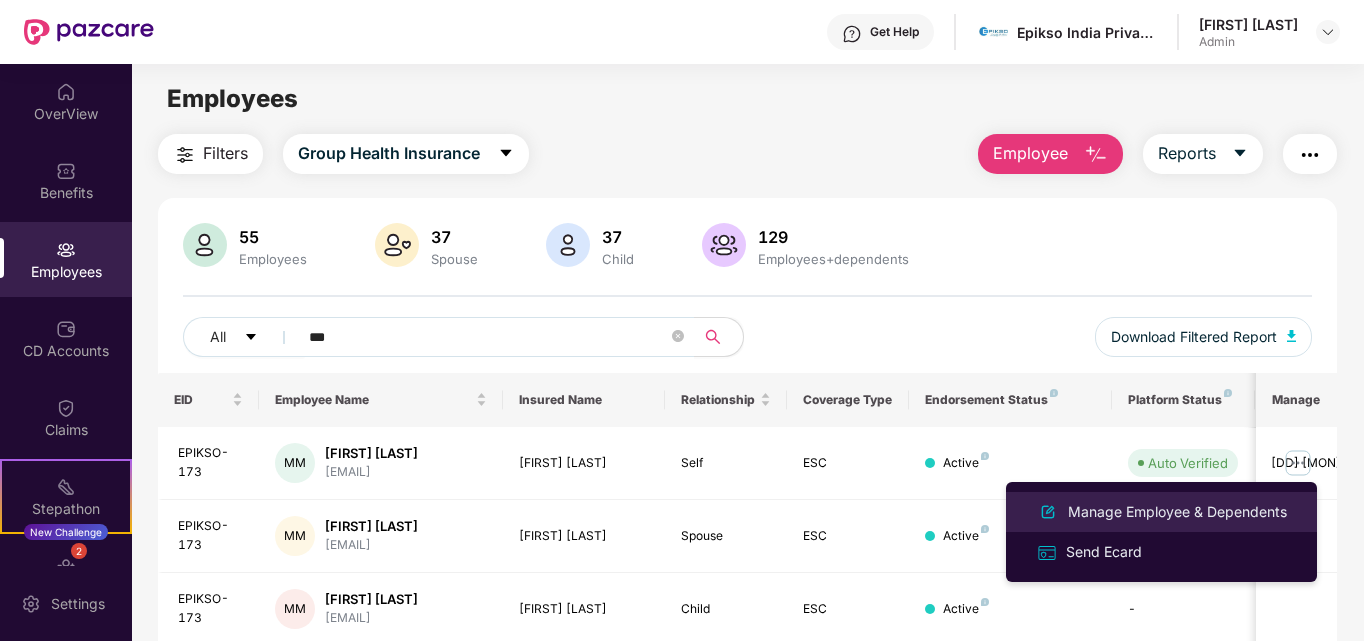 click at bounding box center [1048, 512] 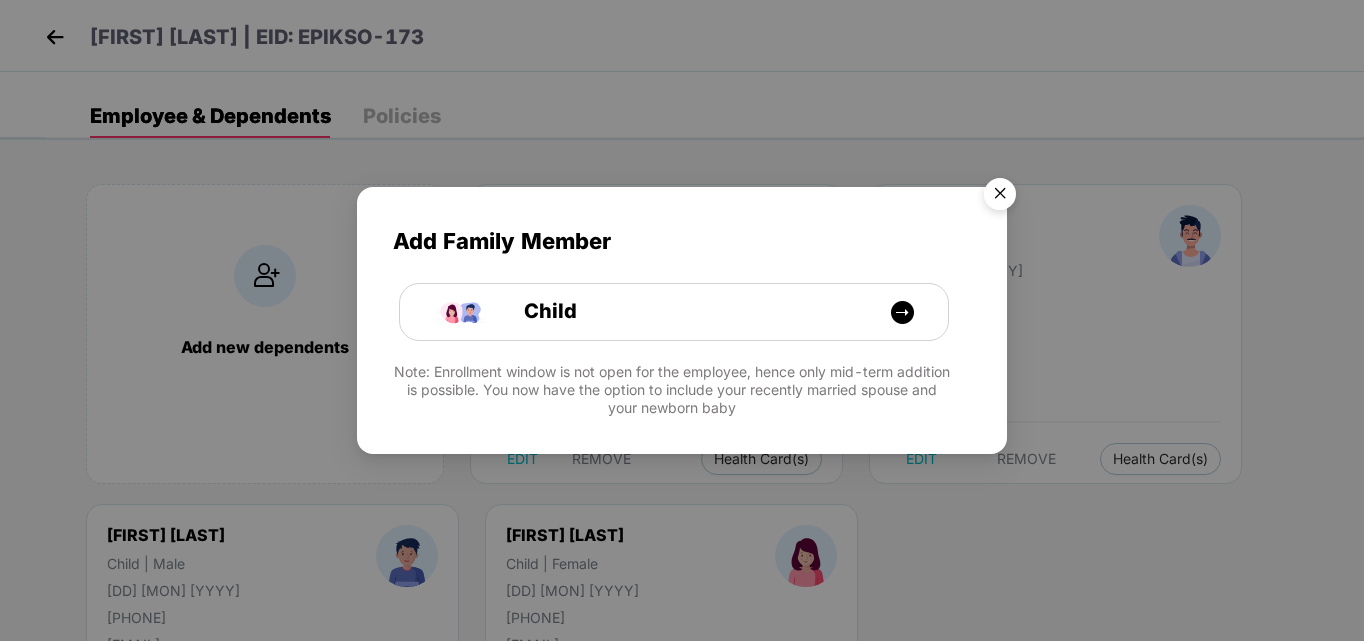 click at bounding box center (1000, 197) 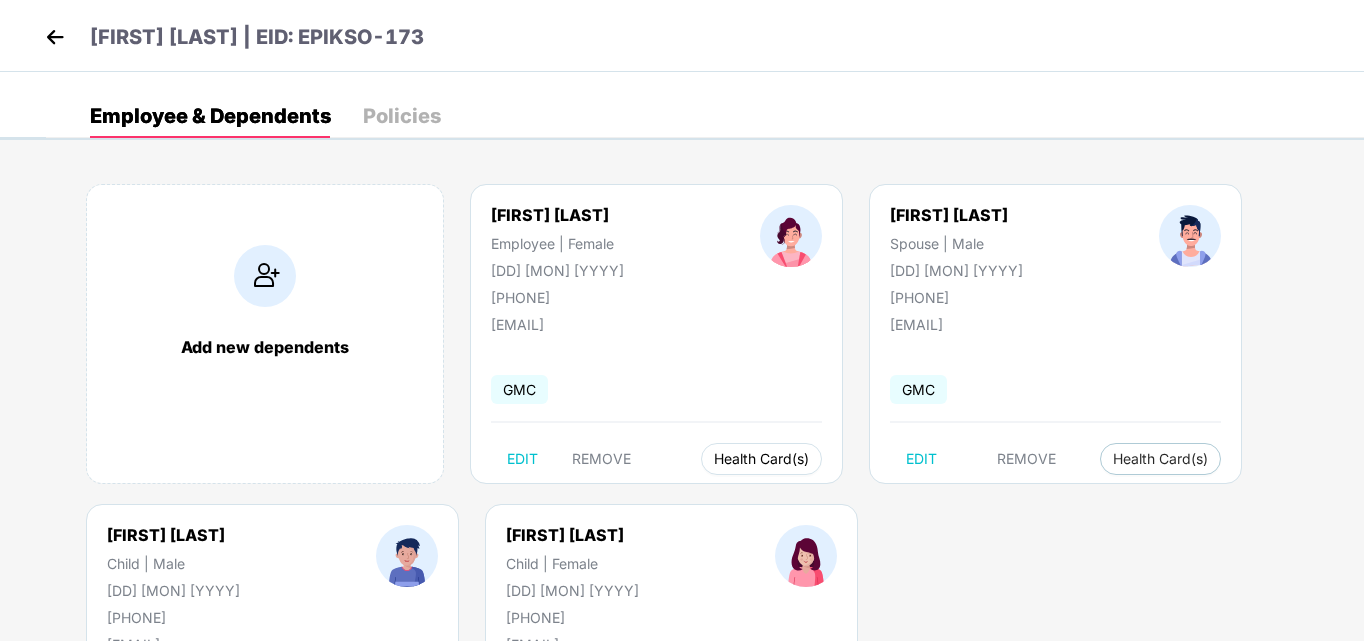 click on "Health Card(s)" at bounding box center (761, 459) 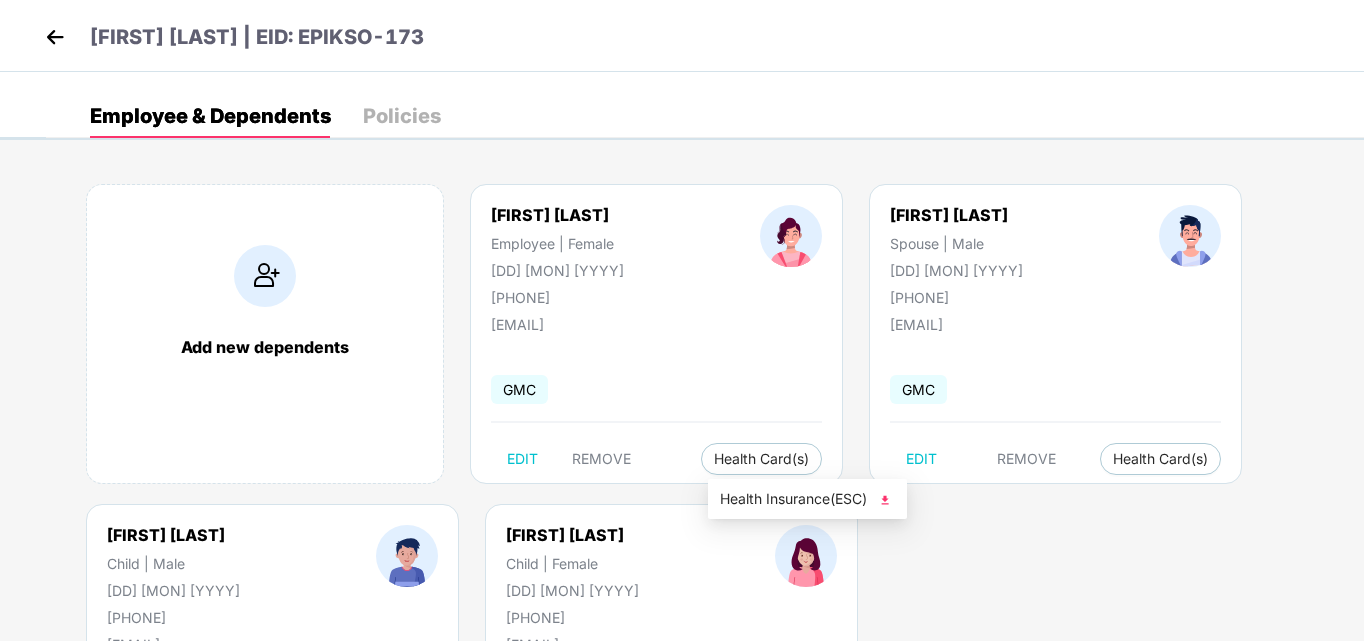 click on "Health Insurance(ESC)" at bounding box center [807, 499] 